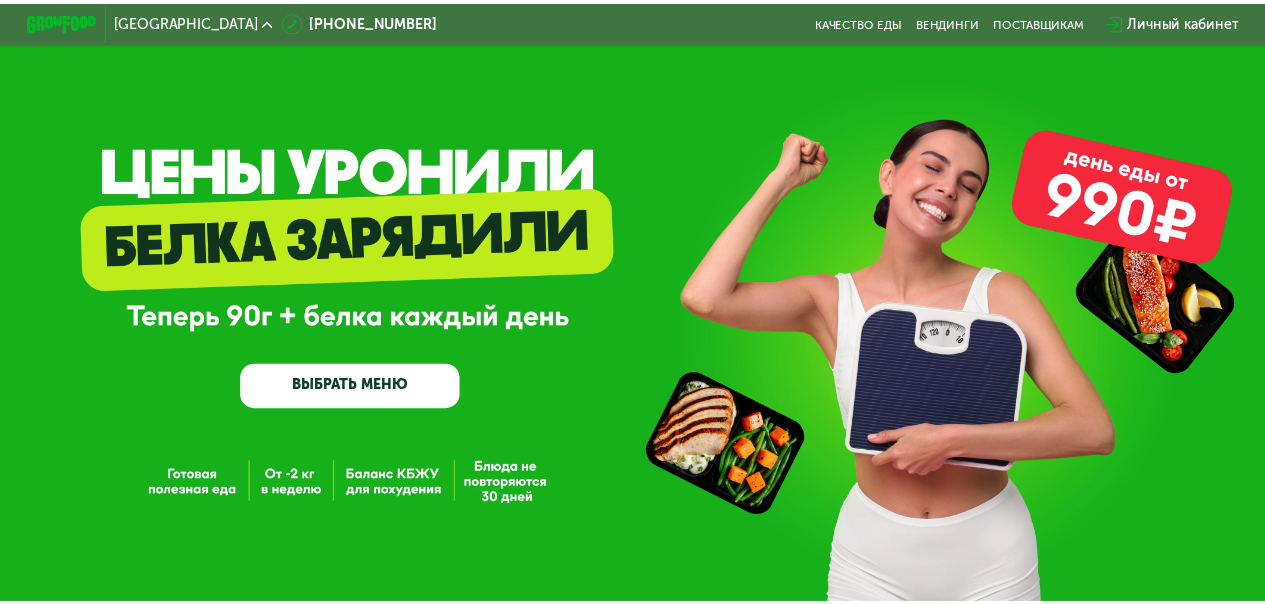 scroll, scrollTop: 0, scrollLeft: 0, axis: both 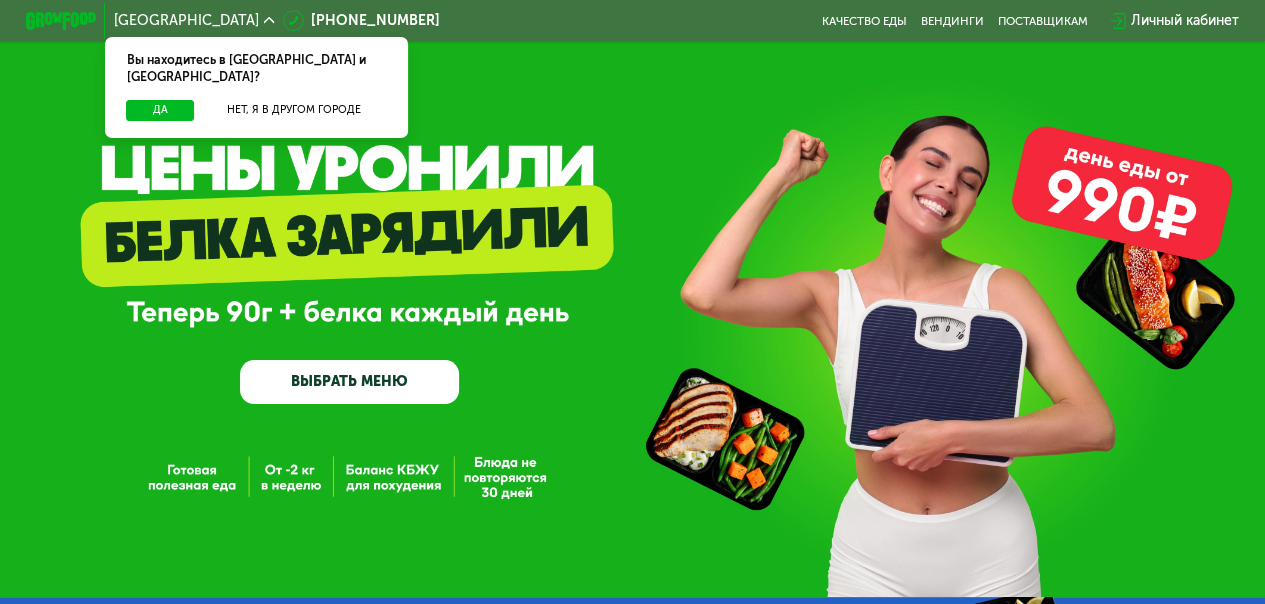 click on "ВЫБРАТЬ МЕНЮ" at bounding box center (349, 382) 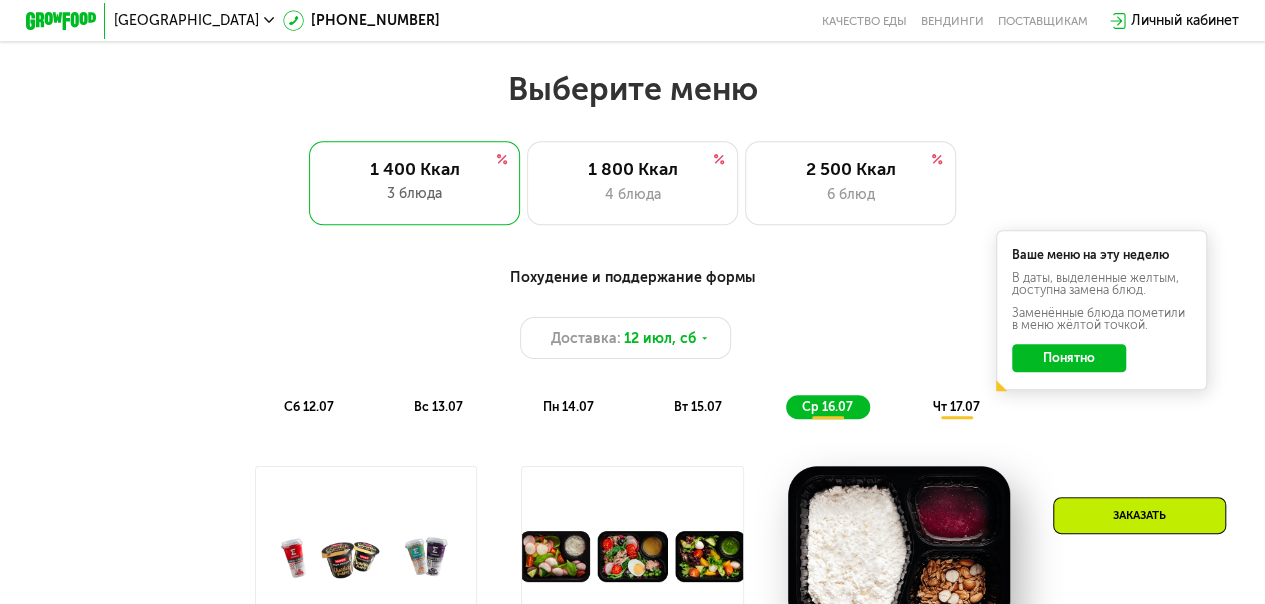 scroll, scrollTop: 774, scrollLeft: 0, axis: vertical 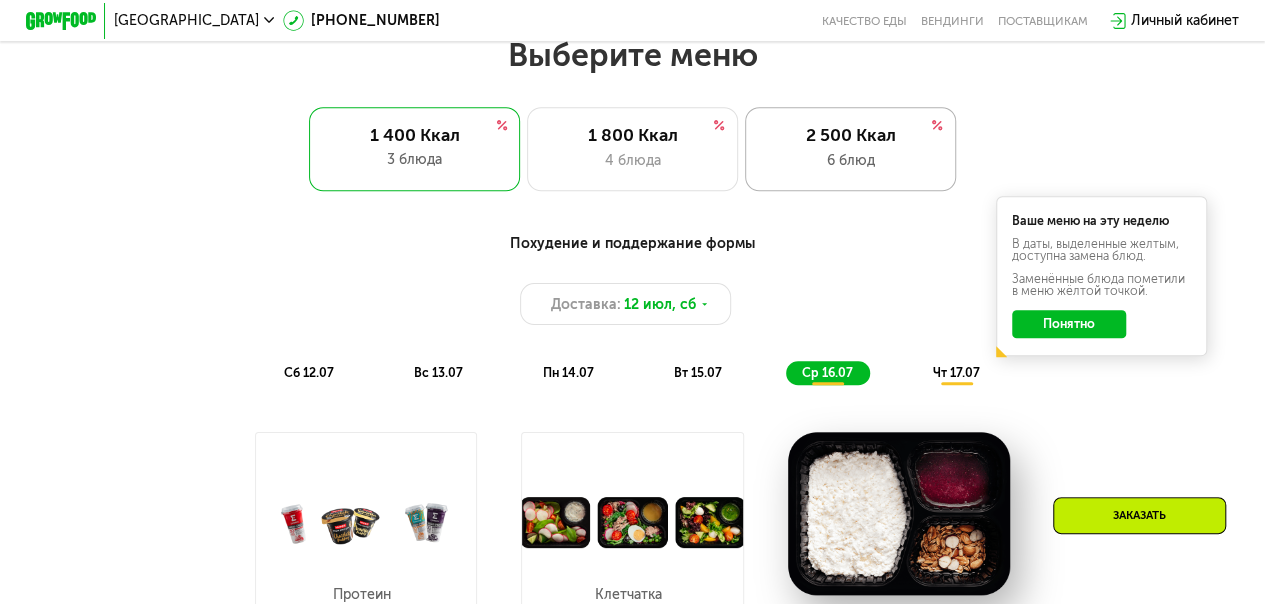 click on "1 800 Ккал 4 блюда" 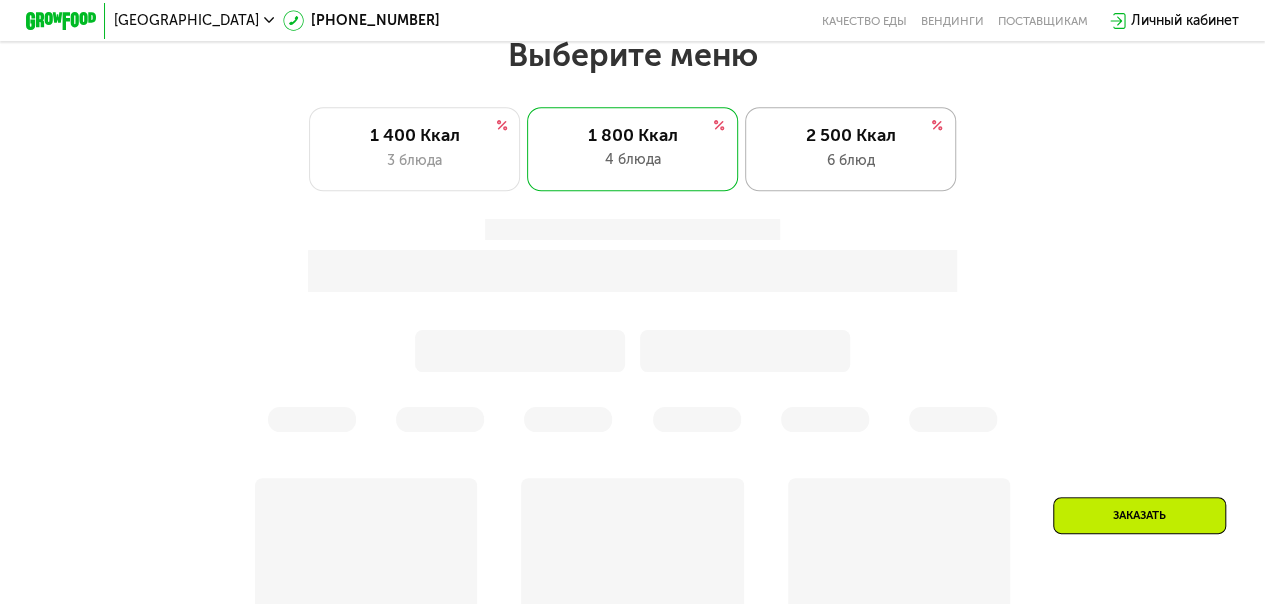 click on "6 блюд" at bounding box center [850, 160] 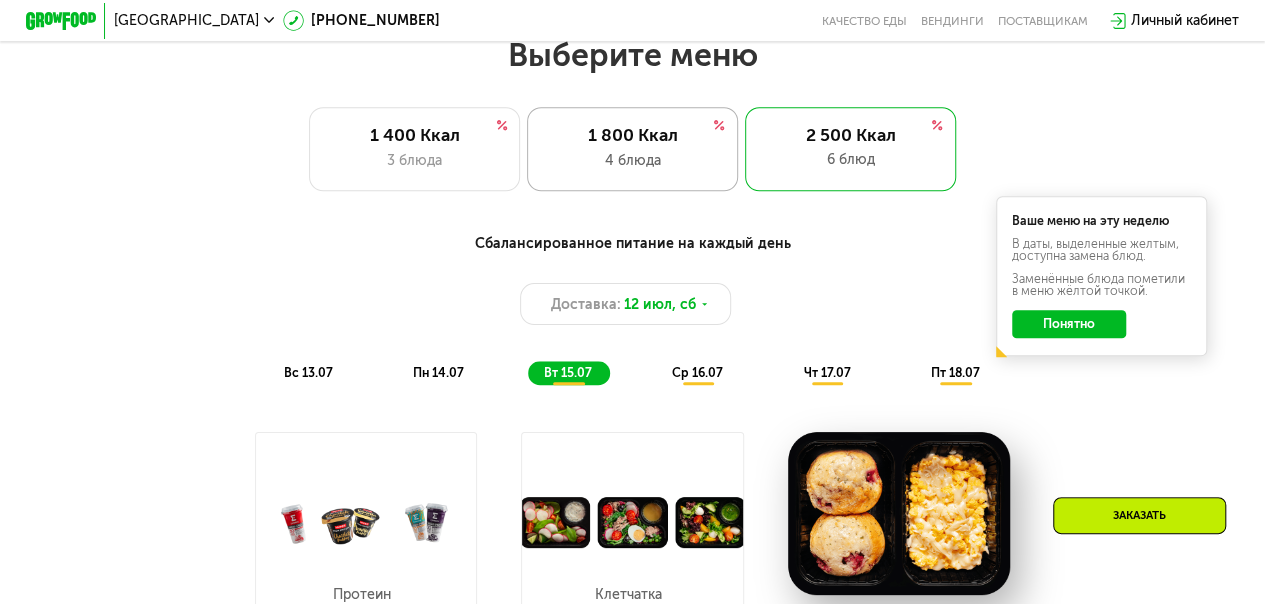 click on "4 блюда" at bounding box center [633, 160] 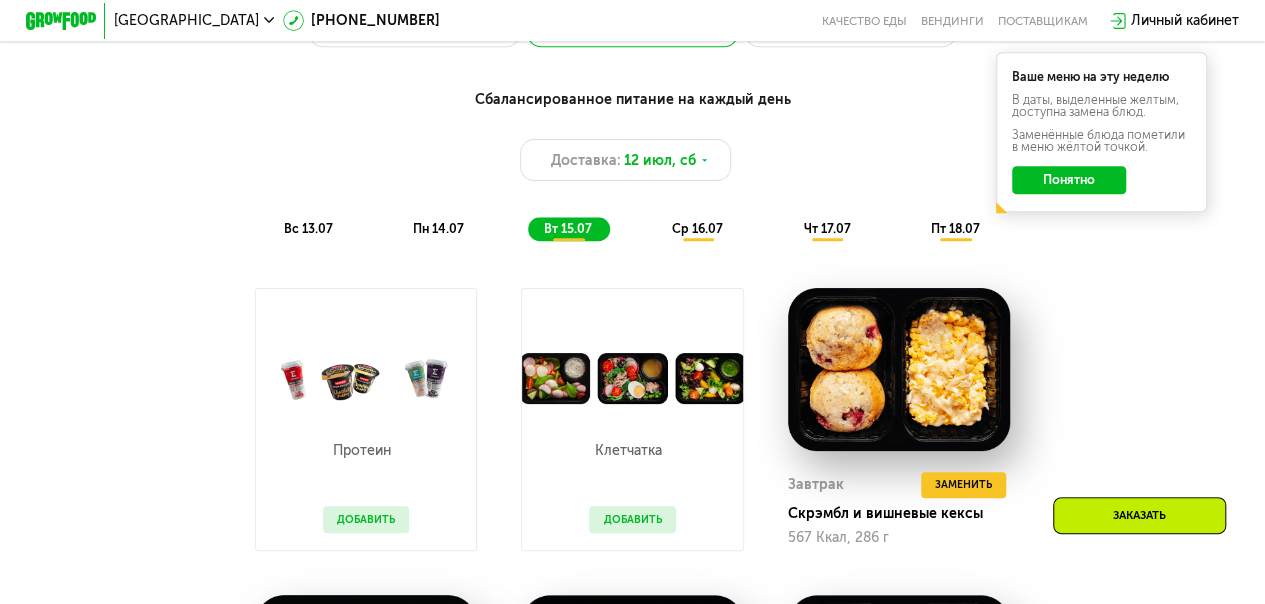 scroll, scrollTop: 874, scrollLeft: 0, axis: vertical 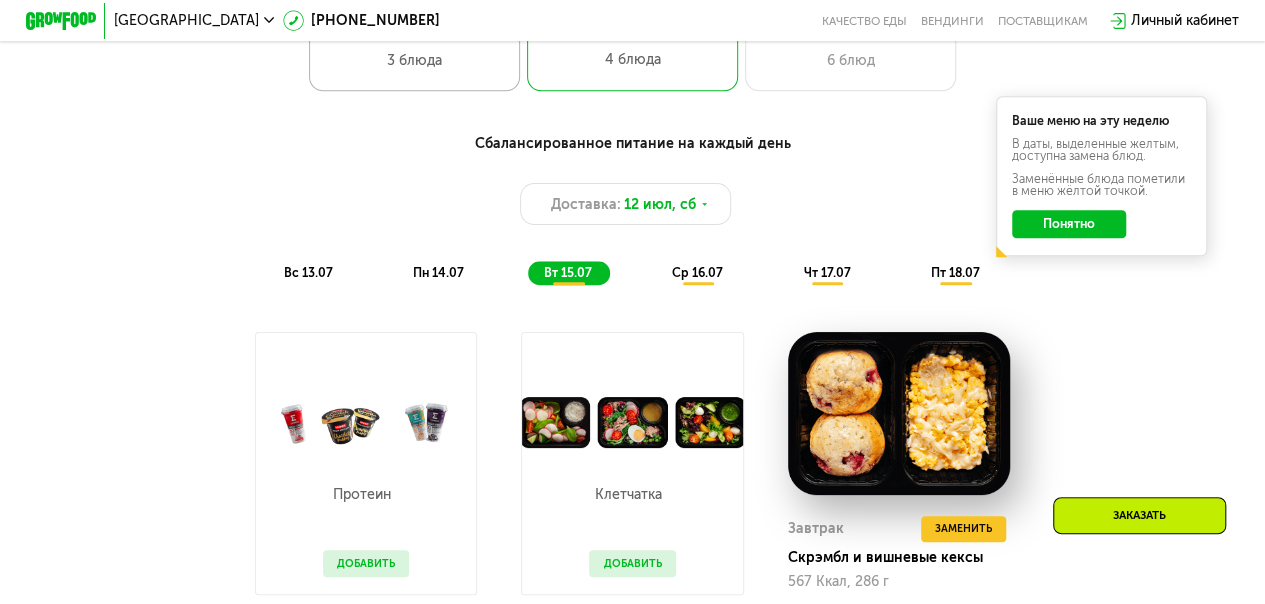 click on "1 400 Ккал 3 блюда" 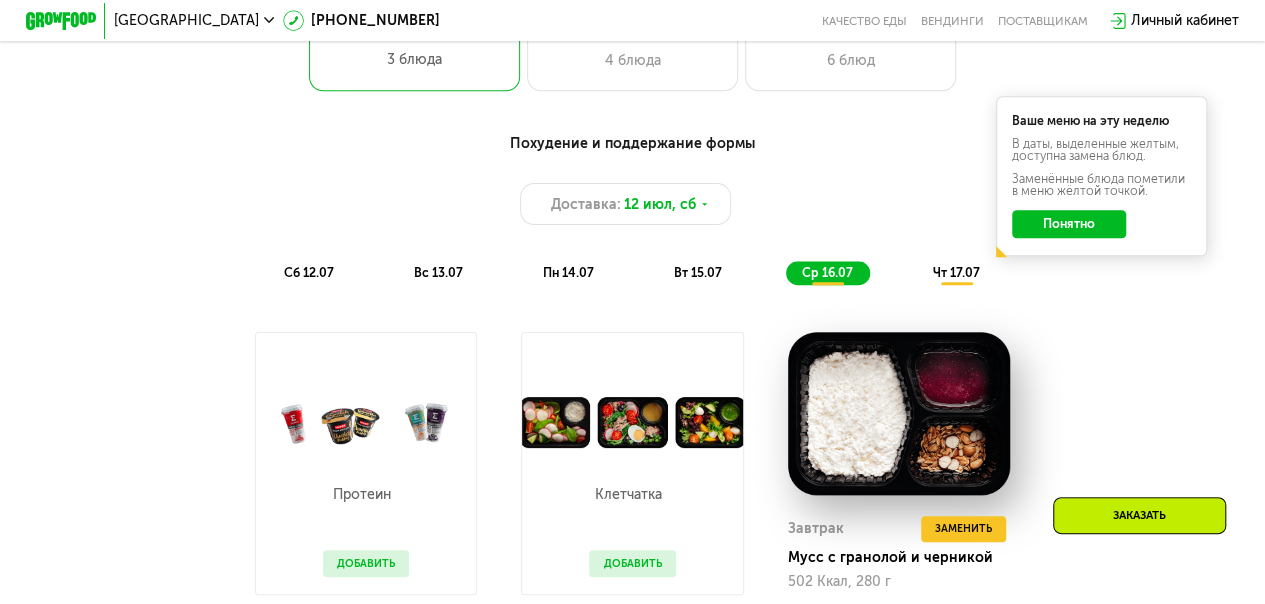 scroll, scrollTop: 974, scrollLeft: 0, axis: vertical 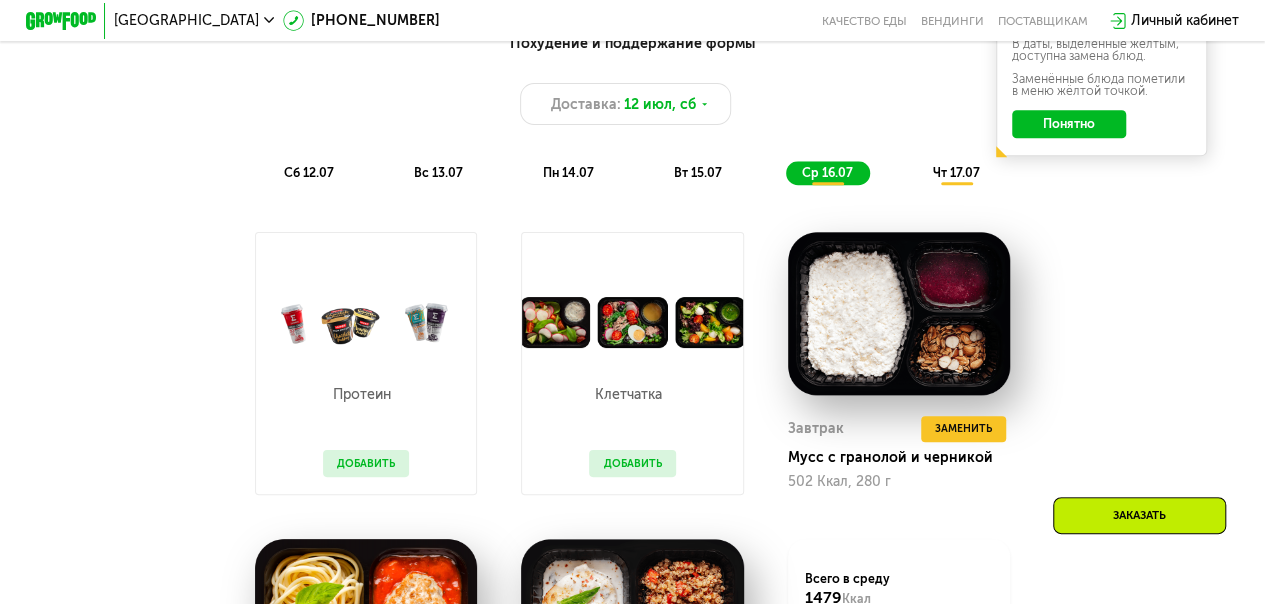 click on "Добавить" at bounding box center (366, 463) 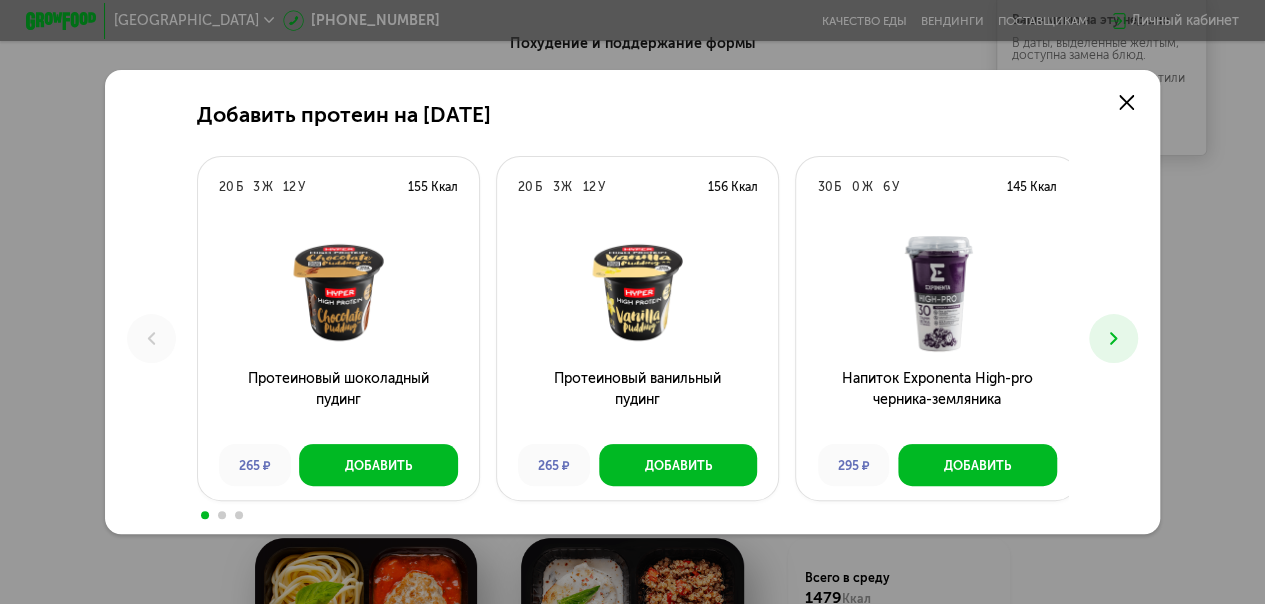 scroll, scrollTop: 0, scrollLeft: 0, axis: both 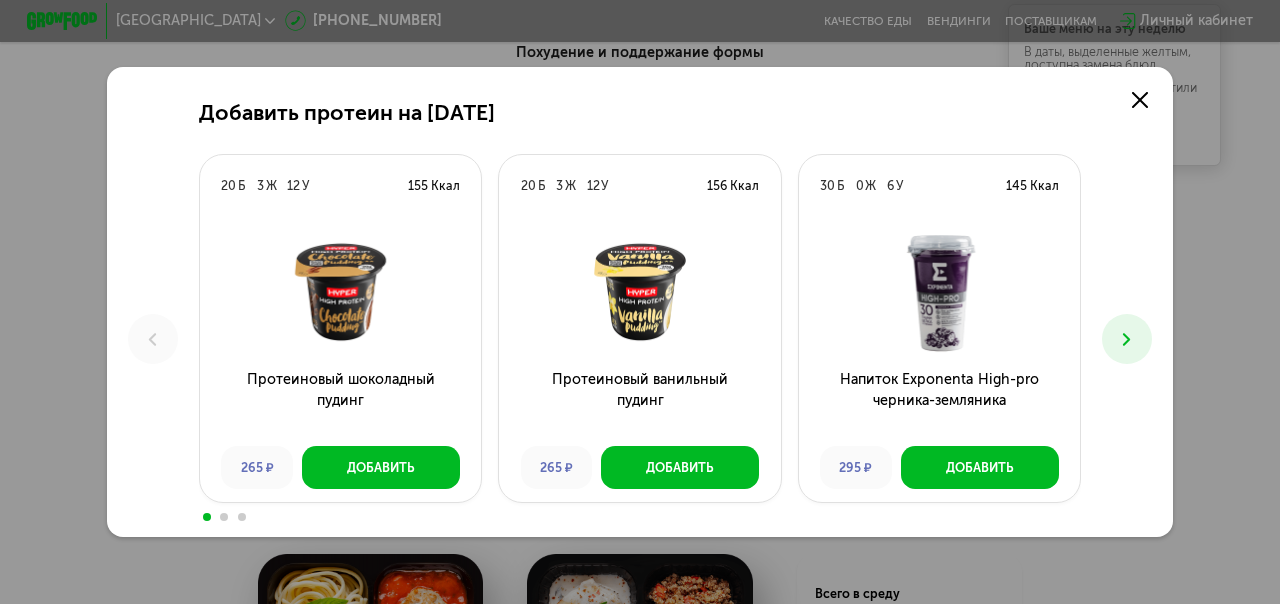 click 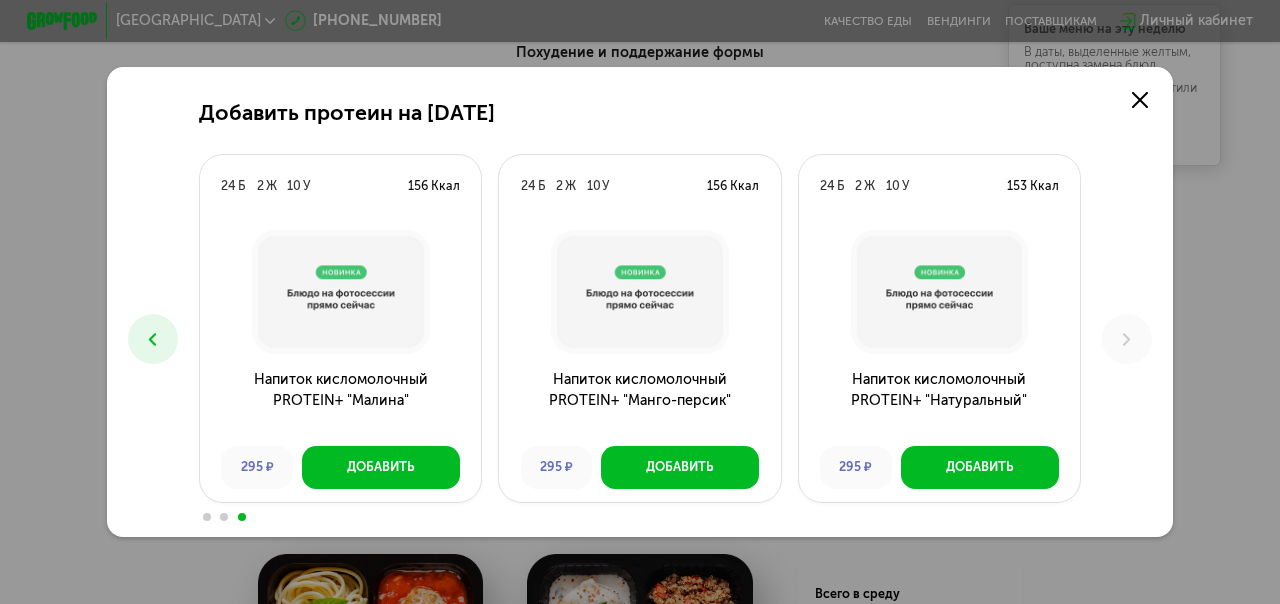 click at bounding box center [153, 339] 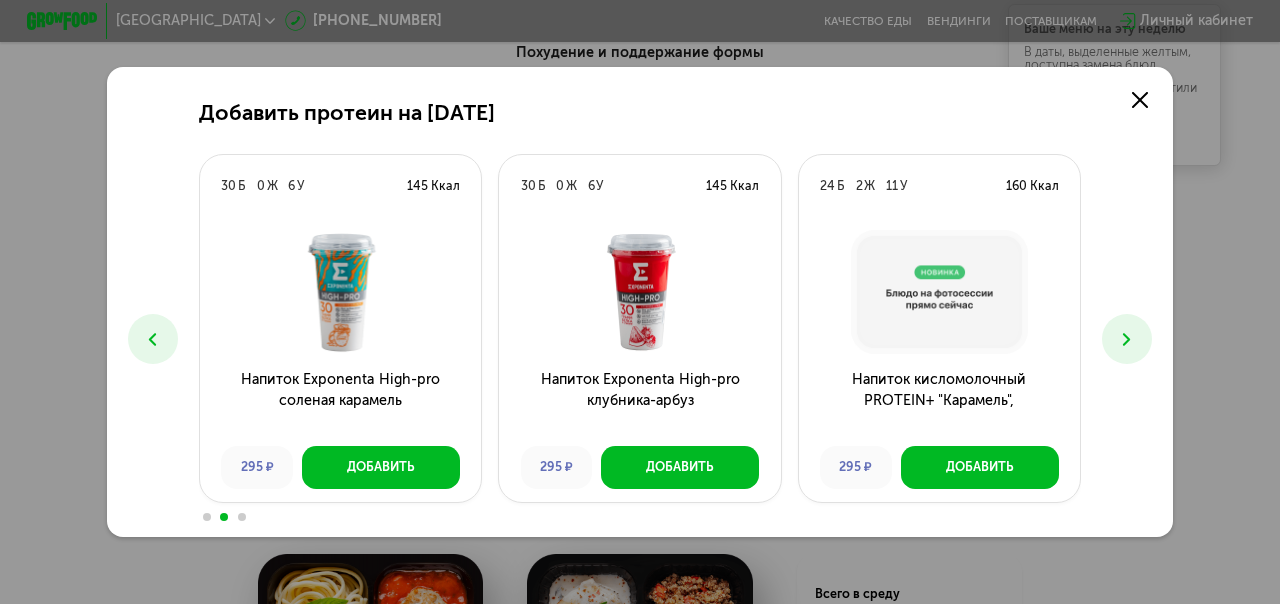 click at bounding box center (153, 339) 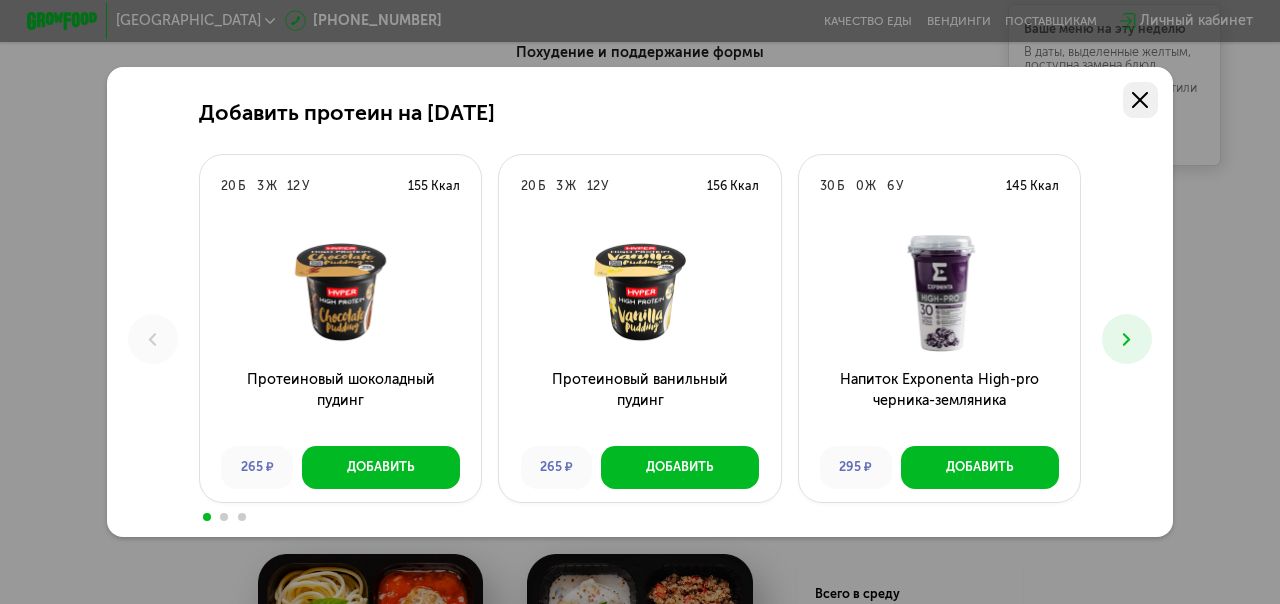 click at bounding box center (1141, 100) 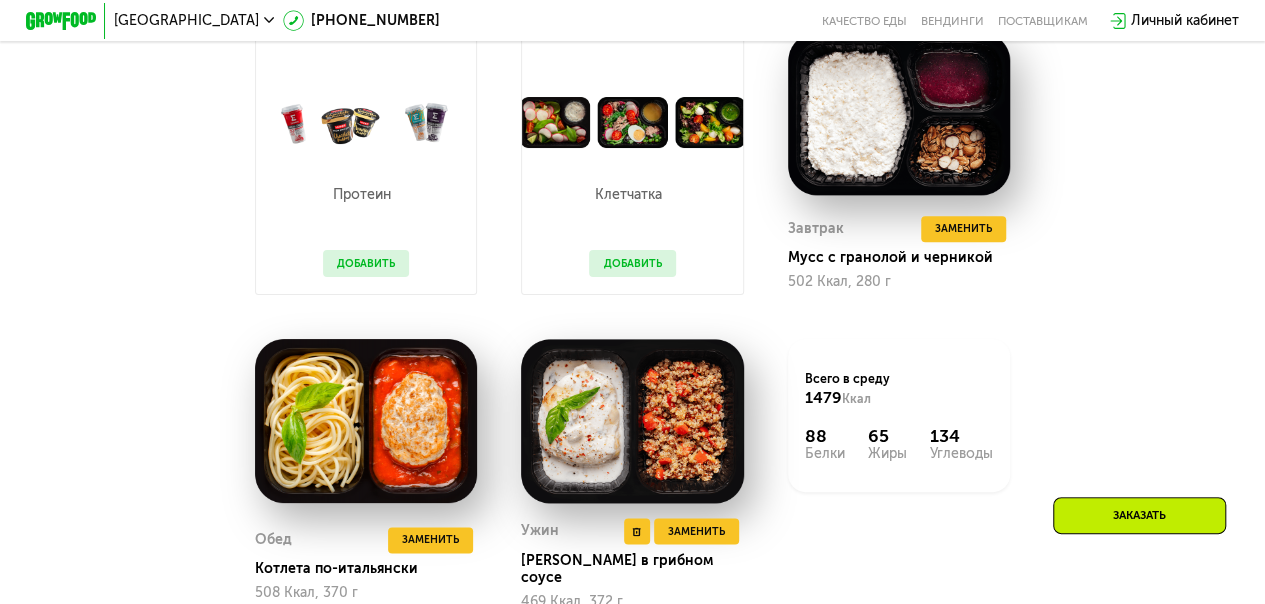 scroll, scrollTop: 1274, scrollLeft: 0, axis: vertical 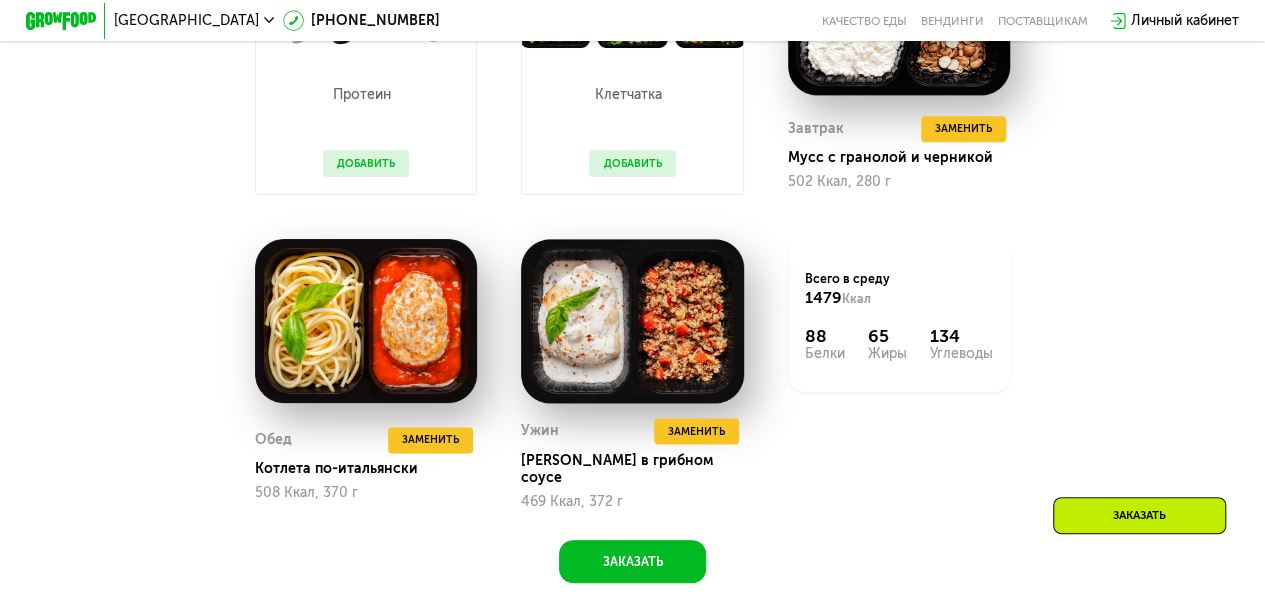 click on "Добавить" at bounding box center [632, 163] 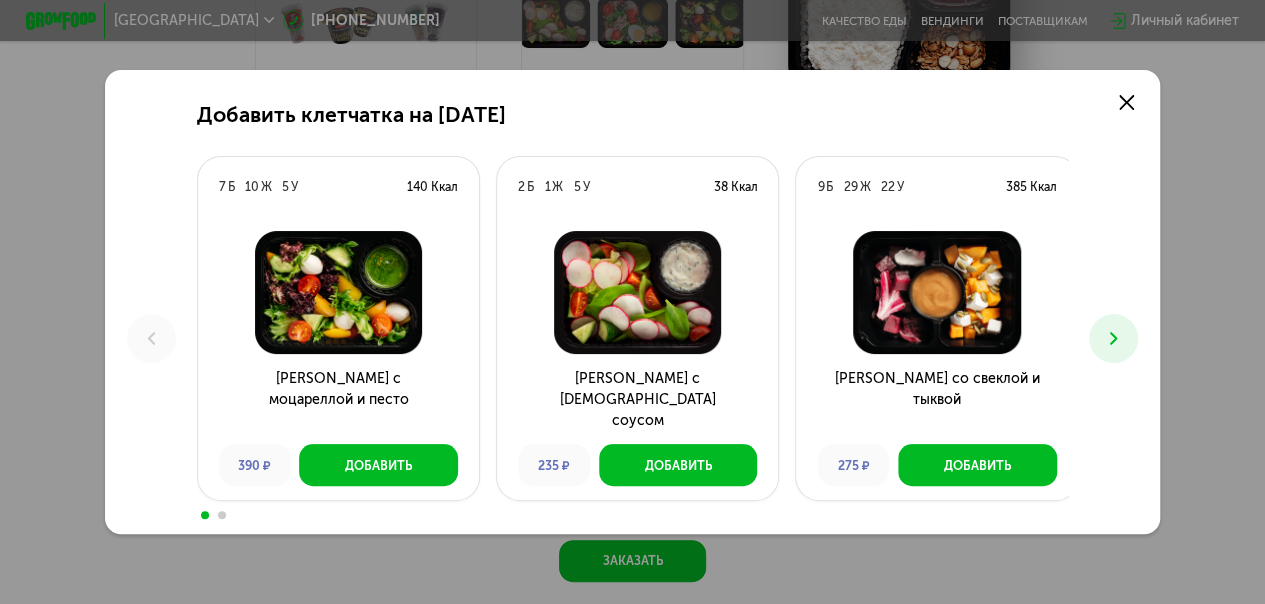 scroll, scrollTop: 0, scrollLeft: 0, axis: both 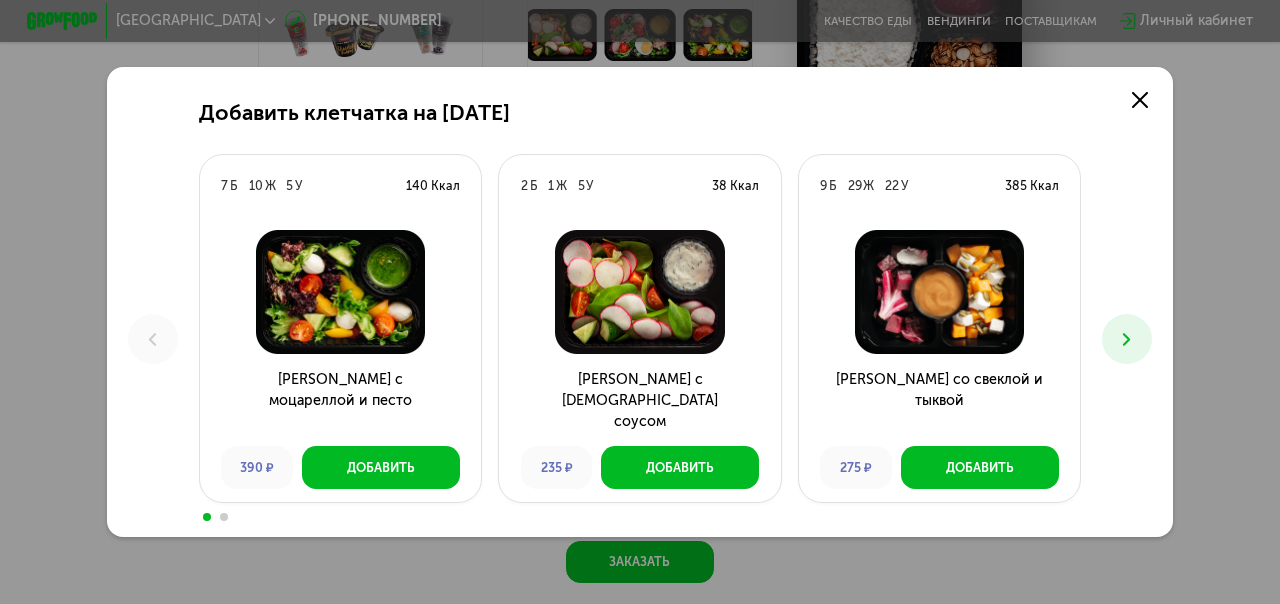 click at bounding box center [1127, 339] 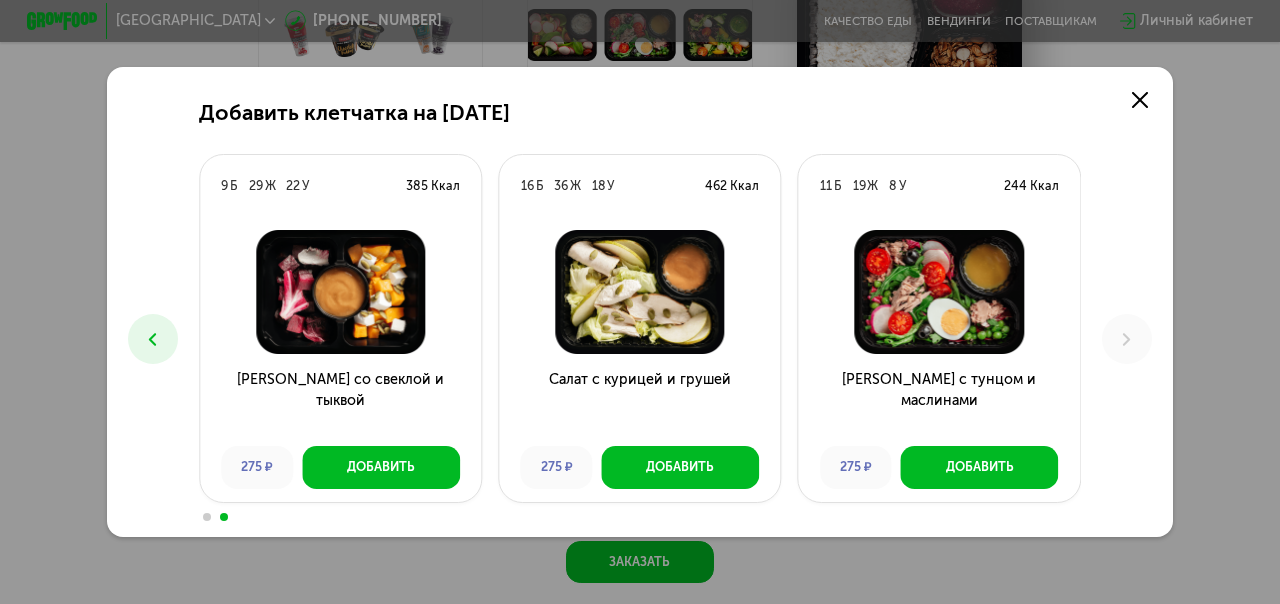 click on "Добавить клетчатка на [DATE] 7  Б  10  Ж  5  У  140 Ккал  Салат с моцареллой и песто 390 ₽ Добавить 2  Б  1  Ж  5  У  38 Ккал  Салат с [DEMOGRAPHIC_DATA] соусом 235 ₽ Добавить 9  Б  29  Ж  22  У  385 Ккал  Салат со свеклой и тыквой 275 ₽ Добавить 16  Б  36  Ж  18  У  462 Ккал  Салат с курицей и грушей 275 ₽ Добавить 11  Б  19  Ж  8  У  244 Ккал  Салат с тунцом и маслинами 275 ₽ Добавить" 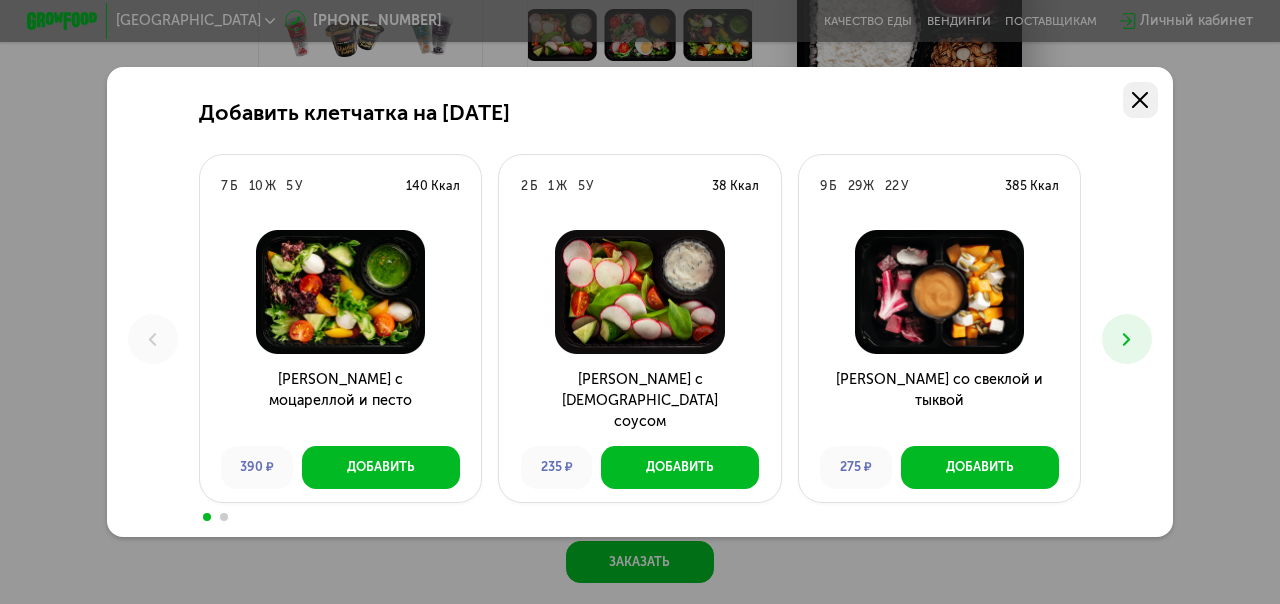 click at bounding box center (1141, 100) 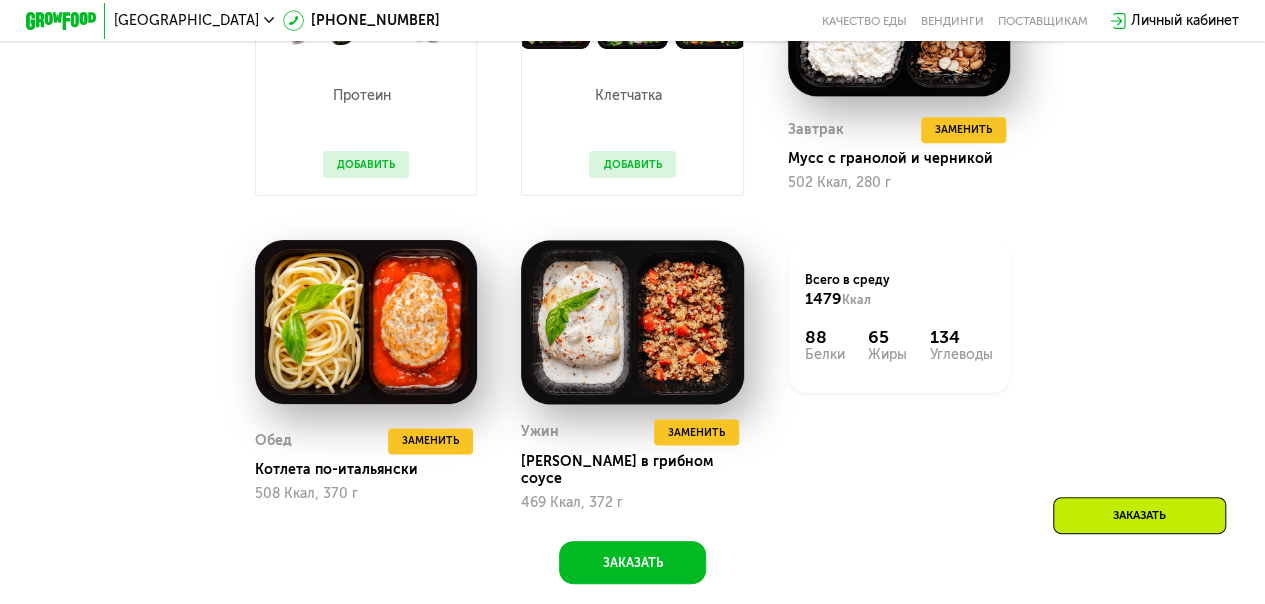 scroll, scrollTop: 1274, scrollLeft: 0, axis: vertical 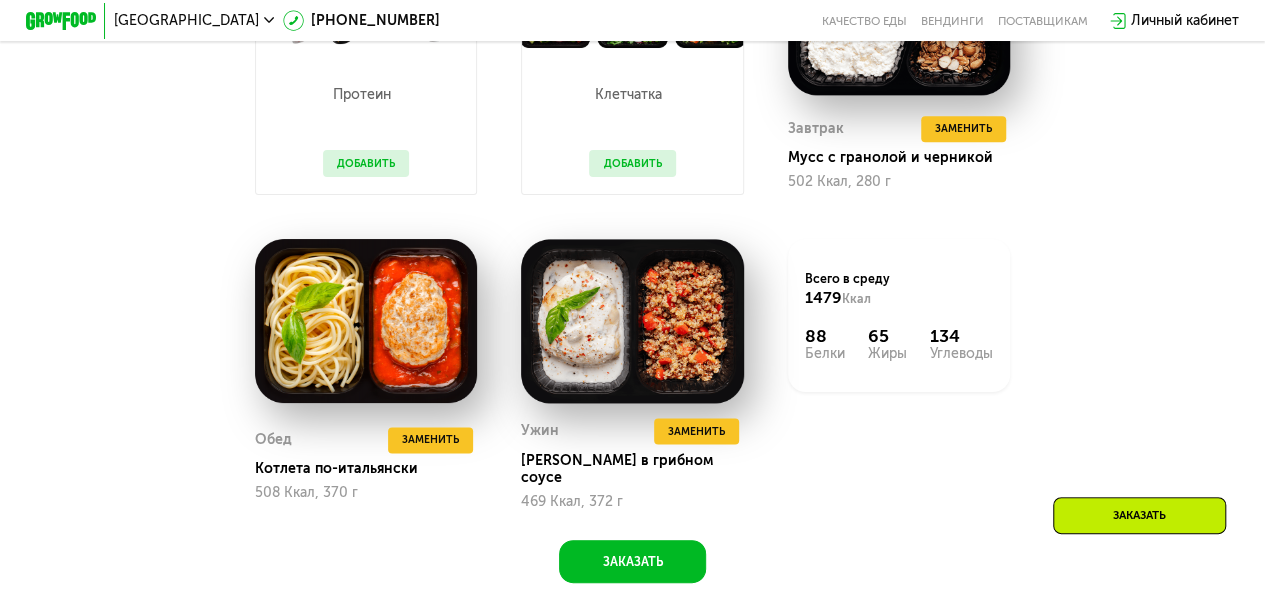 drag, startPoint x: 850, startPoint y: 347, endPoint x: 1026, endPoint y: 389, distance: 180.94199 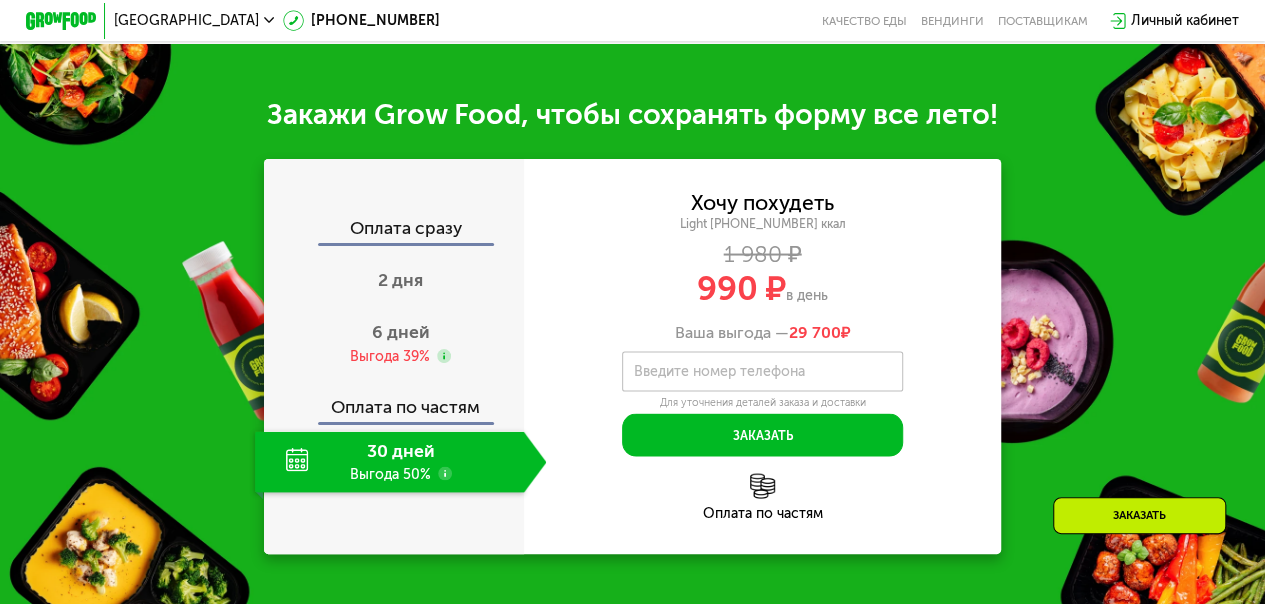 scroll, scrollTop: 1874, scrollLeft: 0, axis: vertical 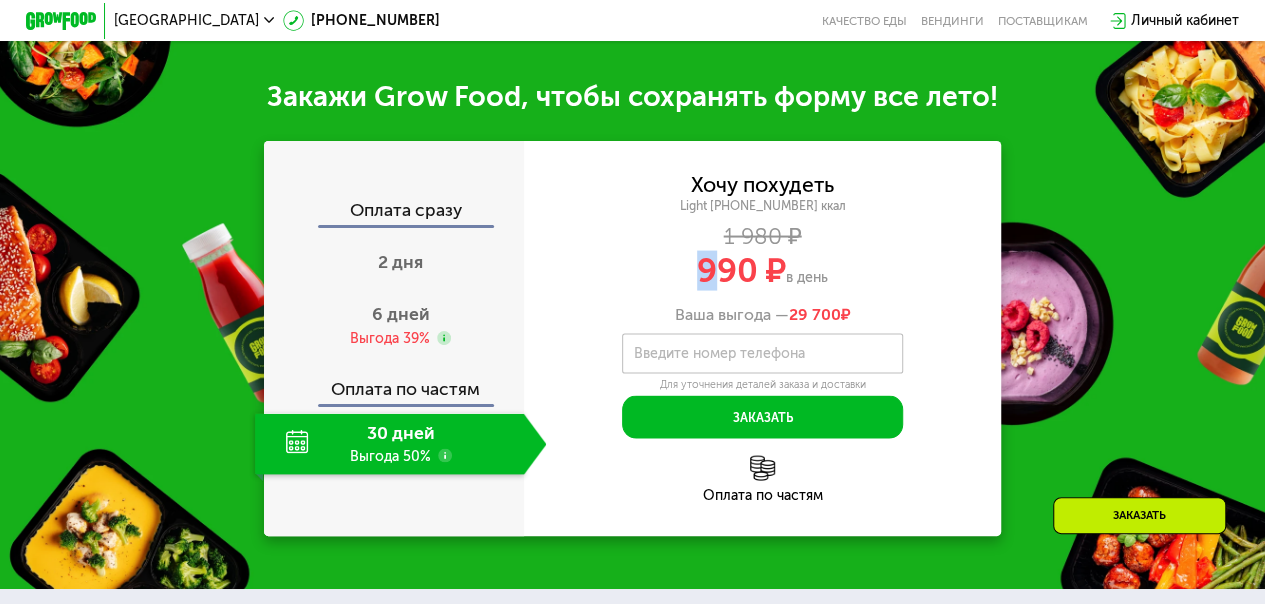 drag, startPoint x: 680, startPoint y: 264, endPoint x: 764, endPoint y: 289, distance: 87.64131 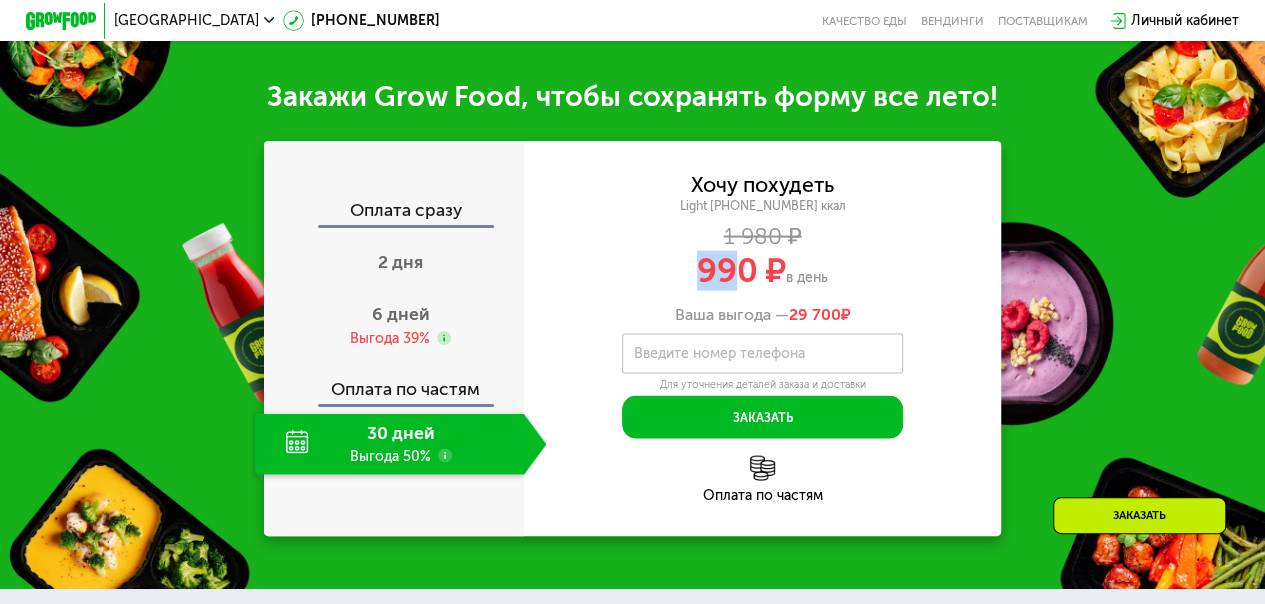 click on "990 ₽" at bounding box center [741, 270] 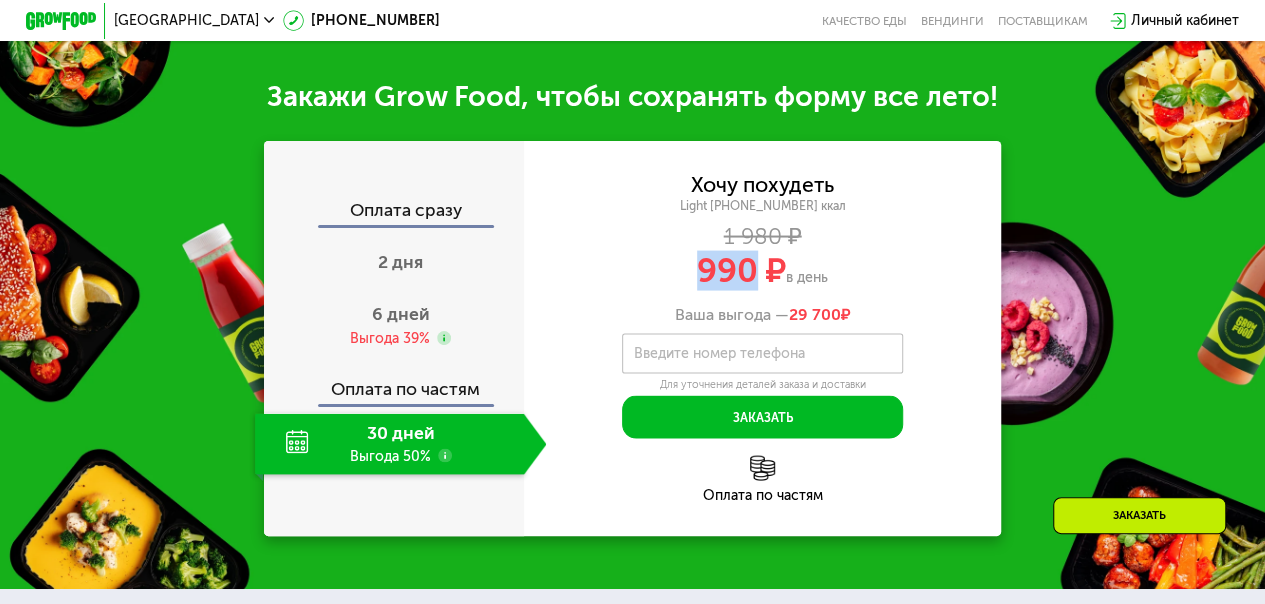 click on "990 ₽  в день" at bounding box center [763, 270] 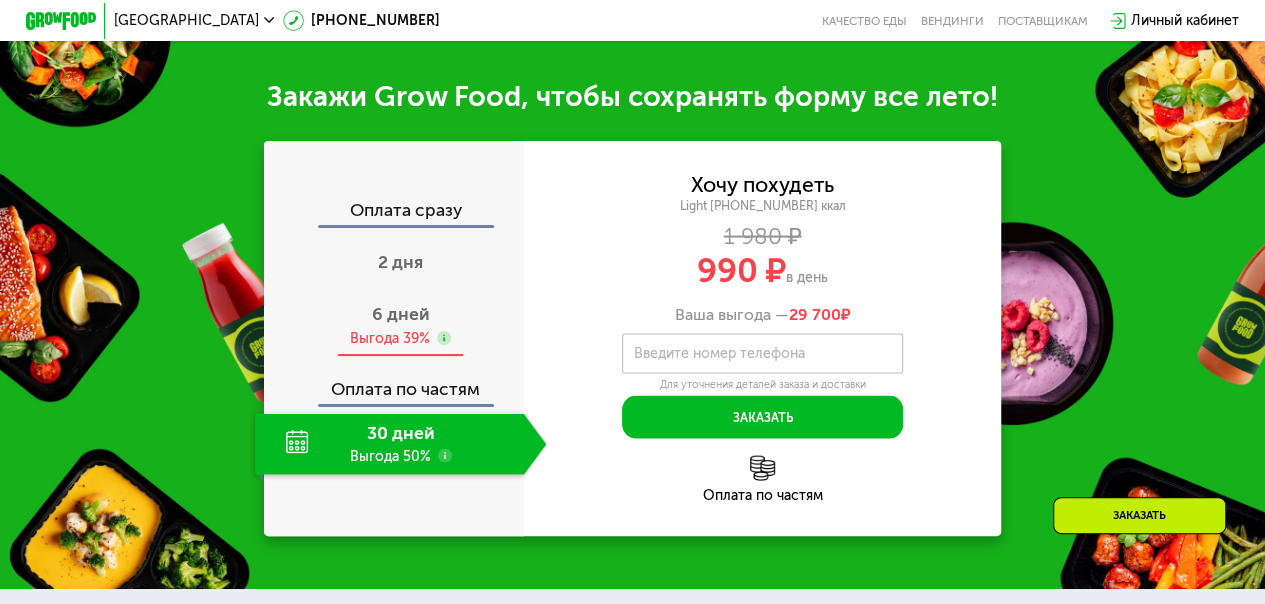 click on "Выгода 39%" at bounding box center [390, 338] 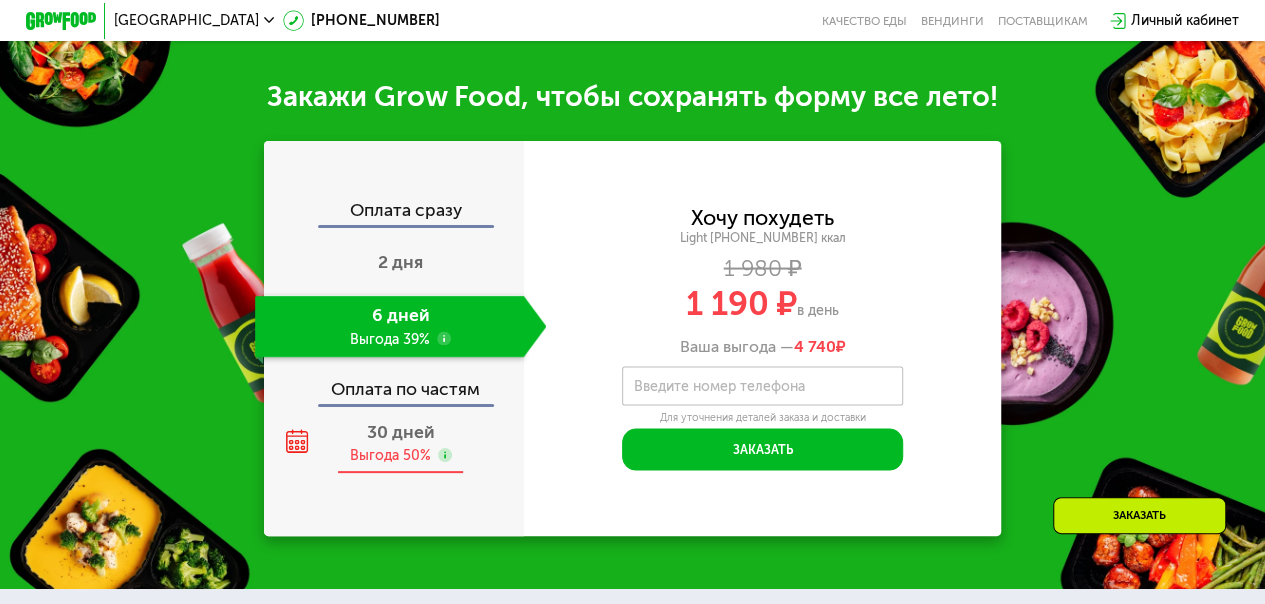 drag, startPoint x: 410, startPoint y: 435, endPoint x: 431, endPoint y: 480, distance: 49.658836 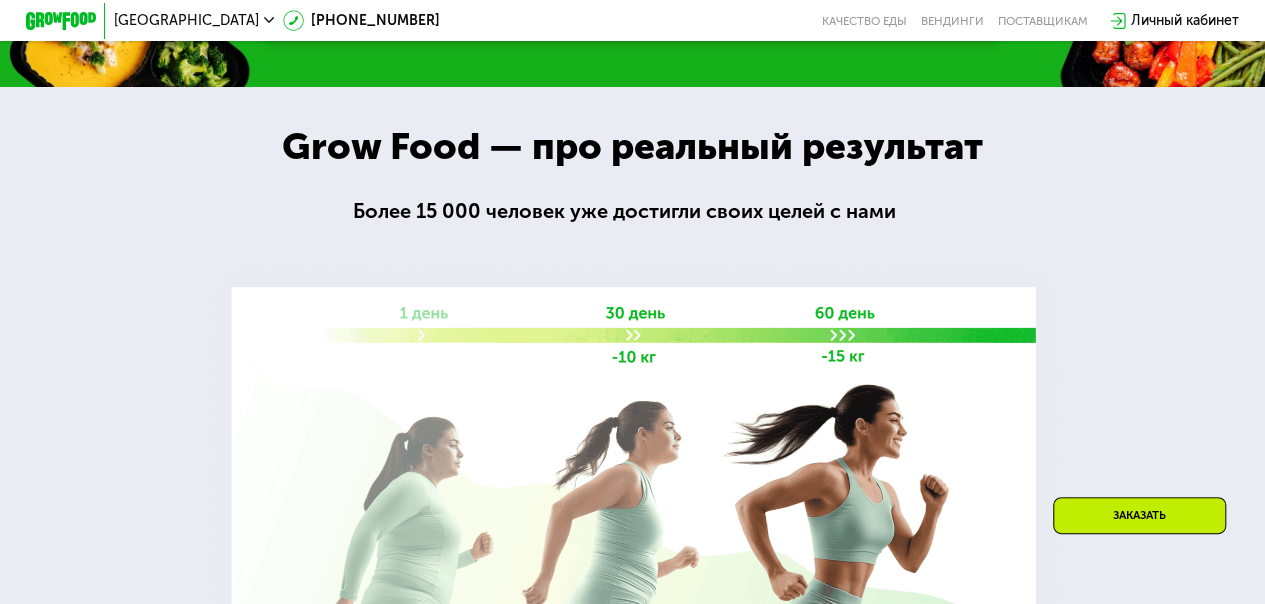 scroll, scrollTop: 2474, scrollLeft: 0, axis: vertical 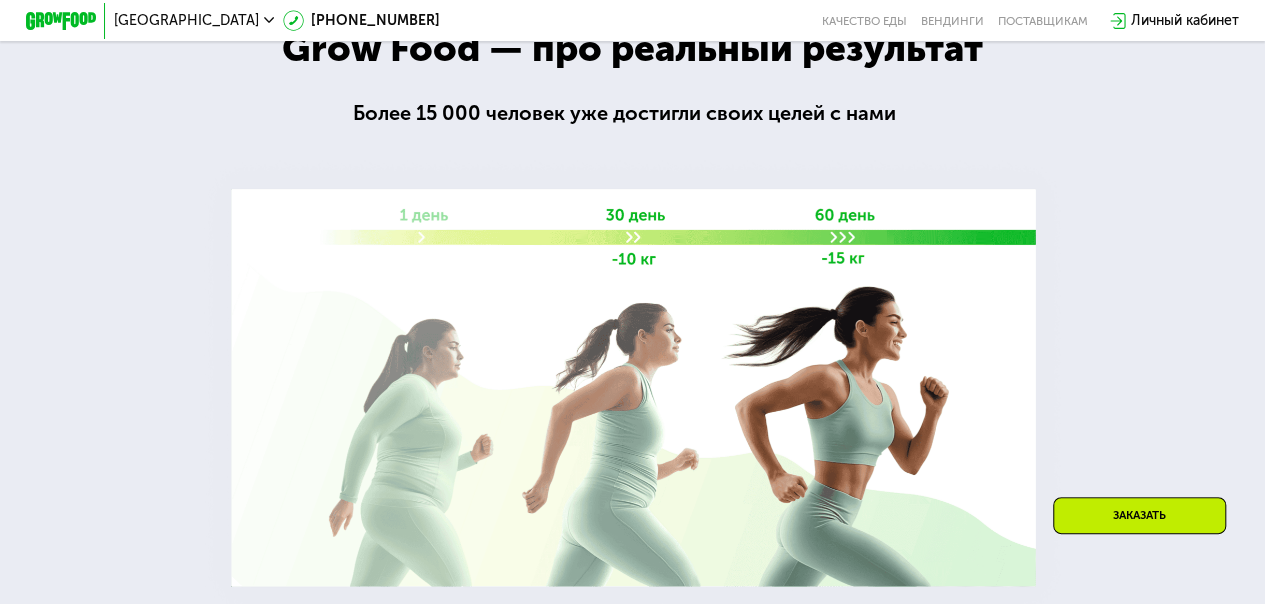 click at bounding box center [632, 299] 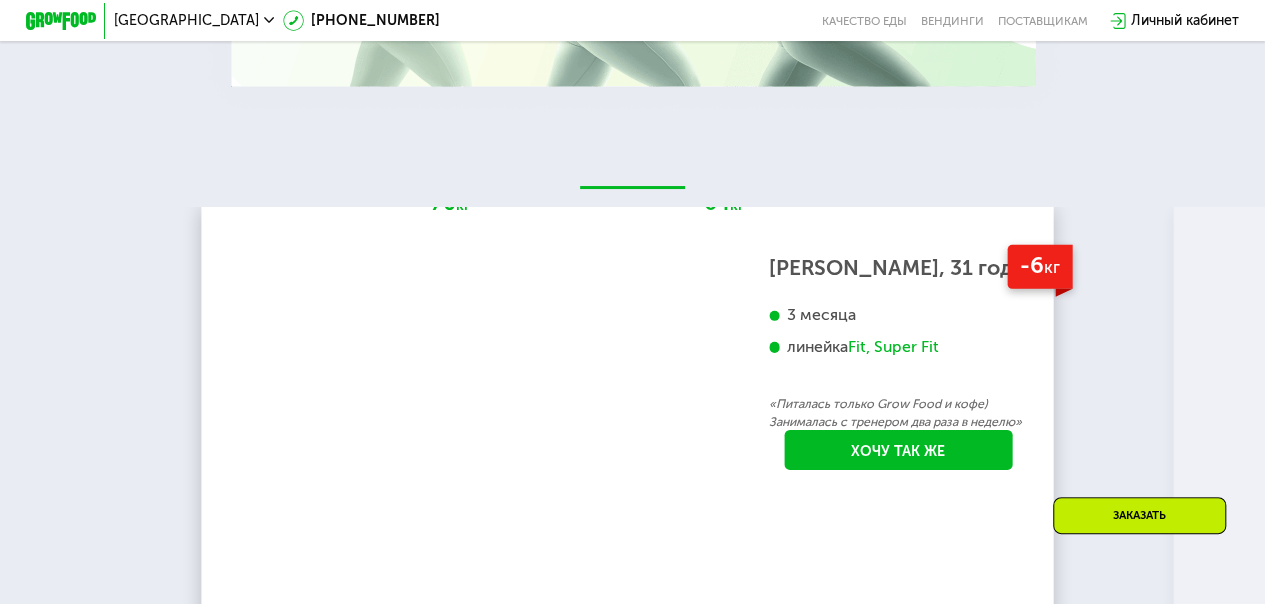 scroll, scrollTop: 3174, scrollLeft: 0, axis: vertical 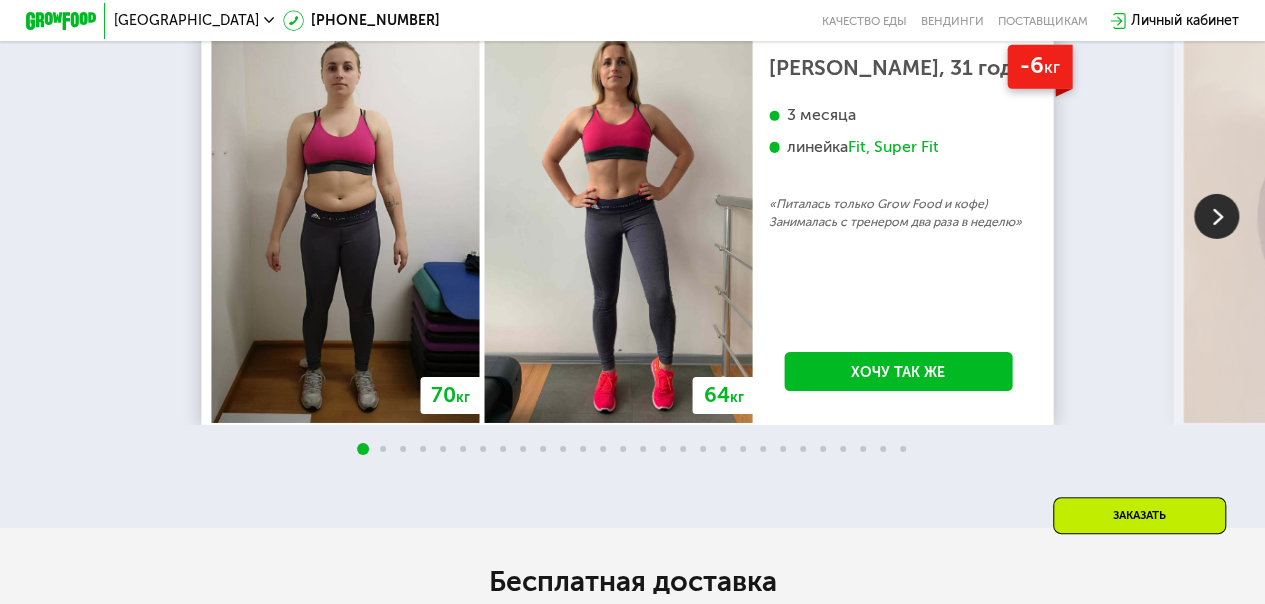 click at bounding box center [1216, 216] 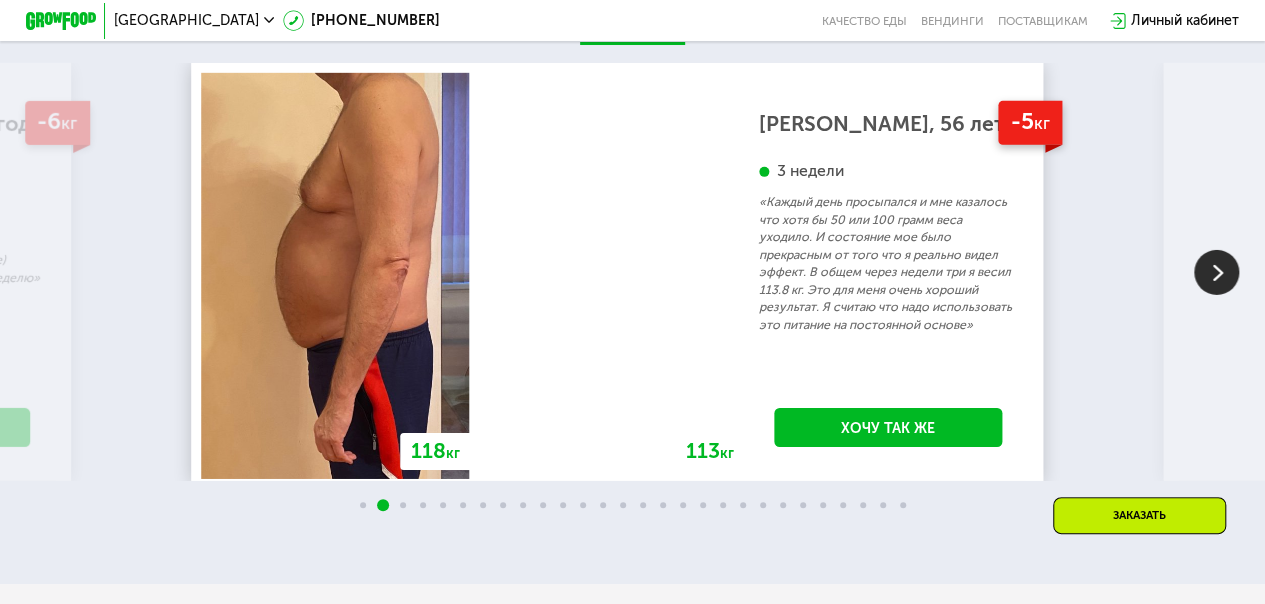 scroll, scrollTop: 3074, scrollLeft: 0, axis: vertical 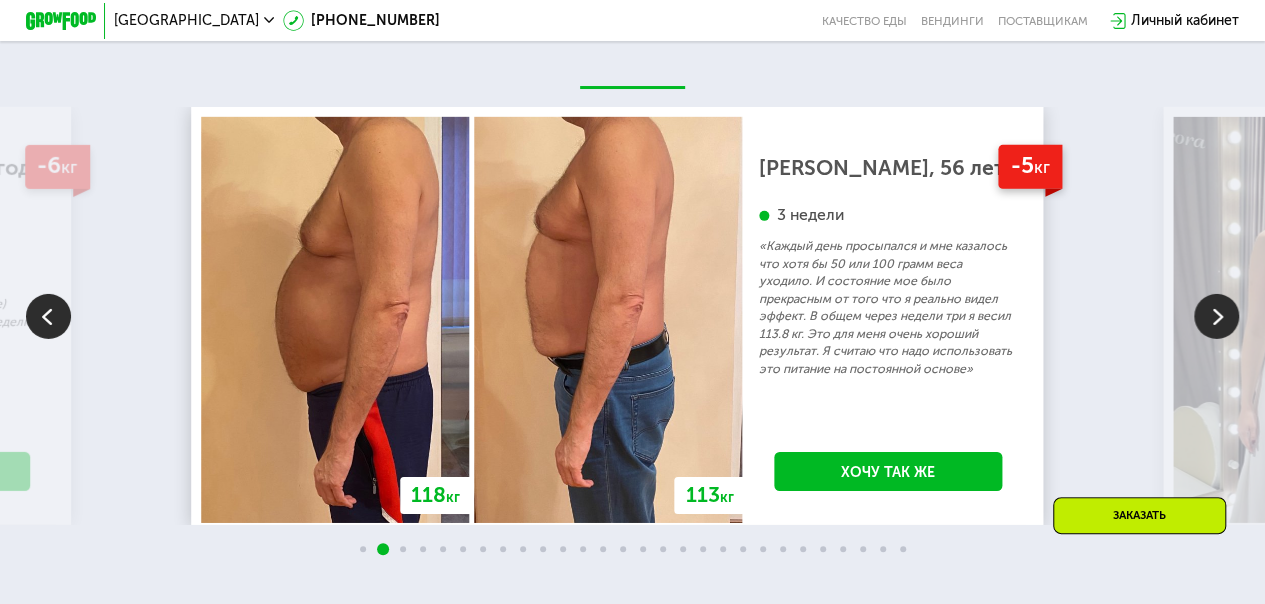 click at bounding box center (1216, 316) 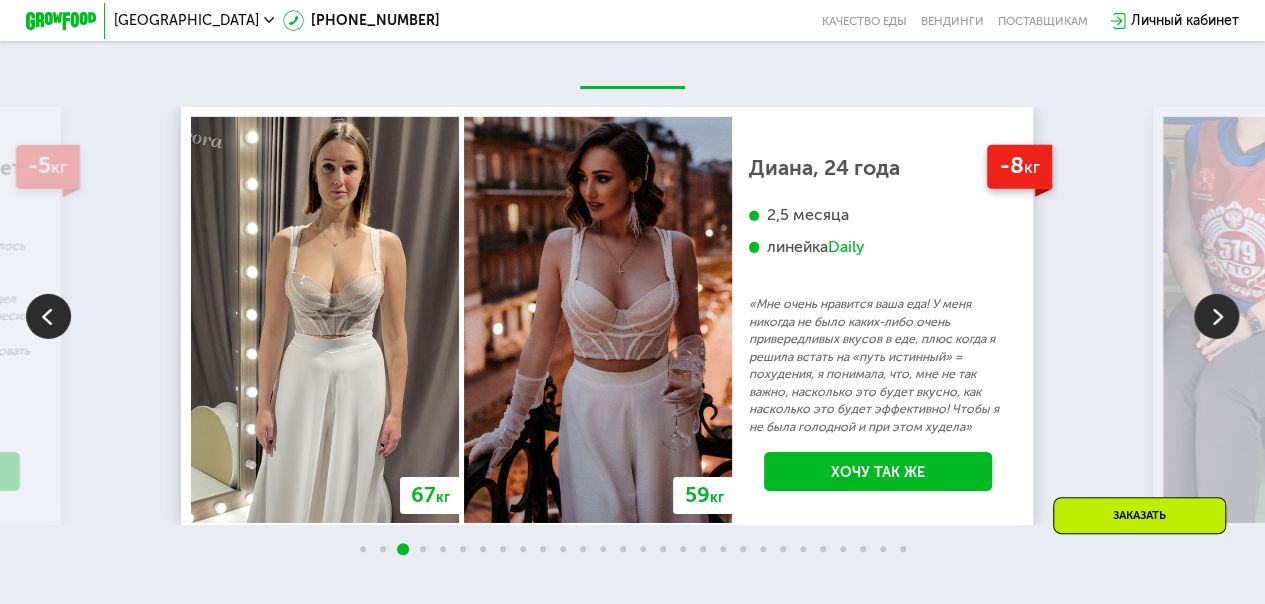 click at bounding box center (1216, 316) 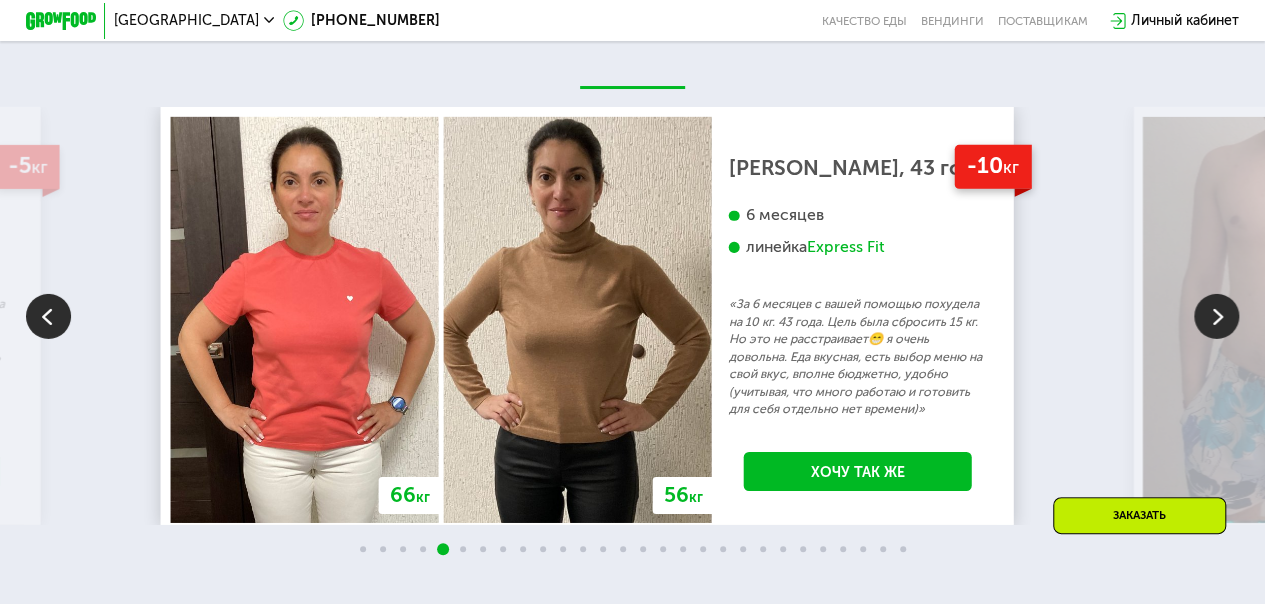 click at bounding box center (1216, 316) 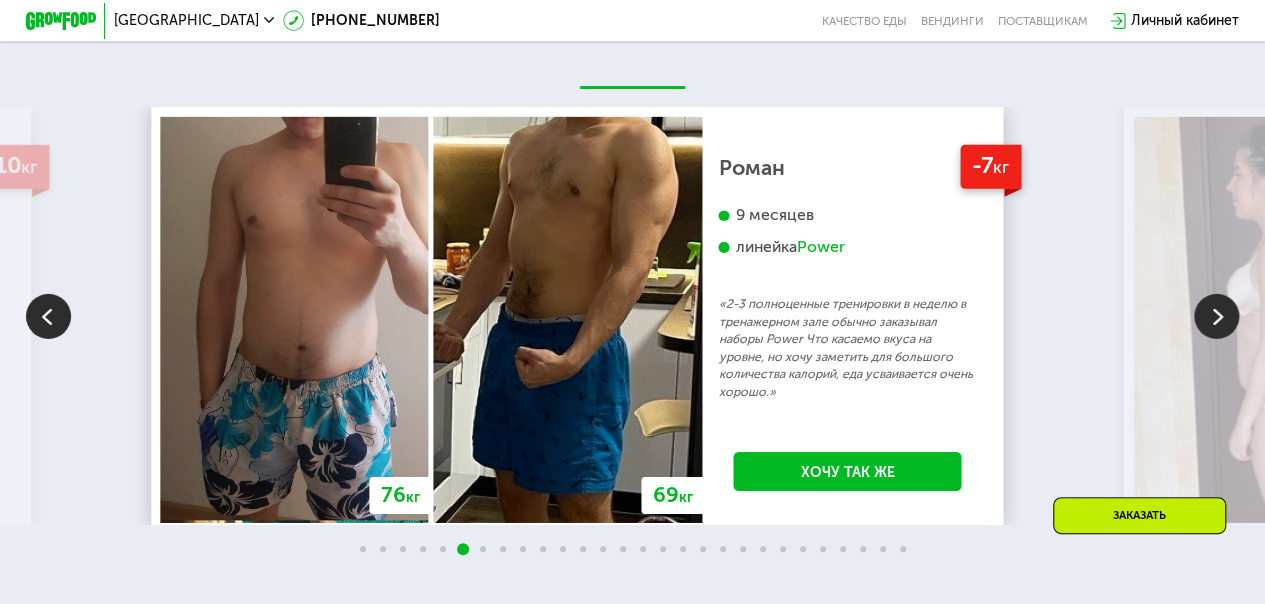 click at bounding box center [1216, 316] 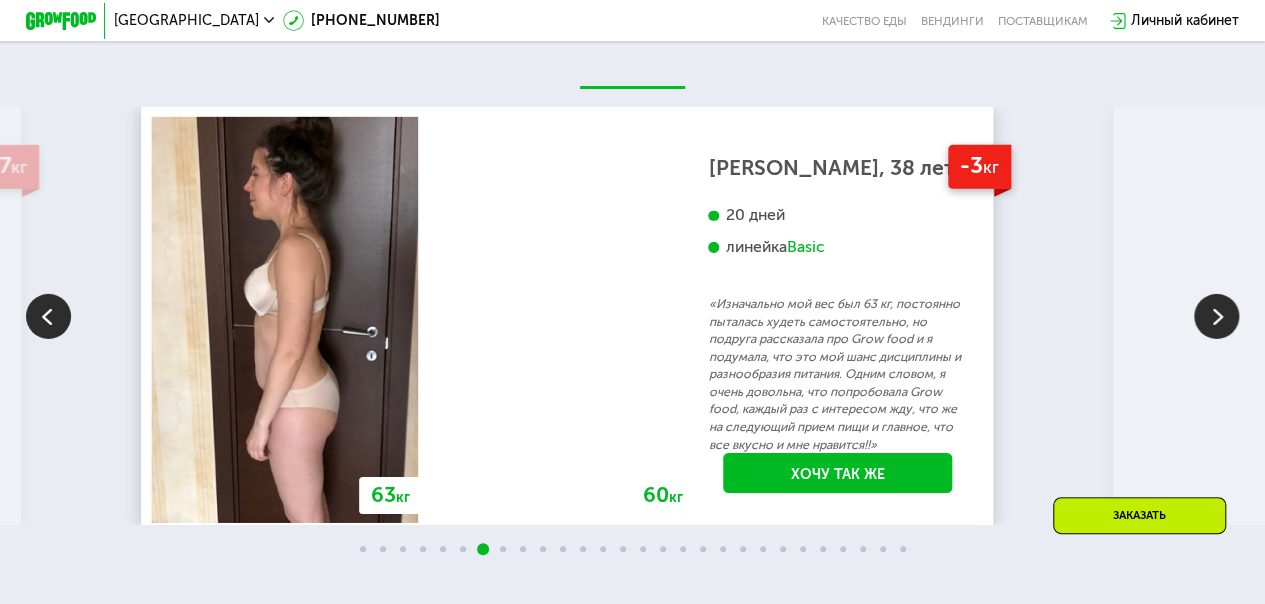 click at bounding box center [1216, 316] 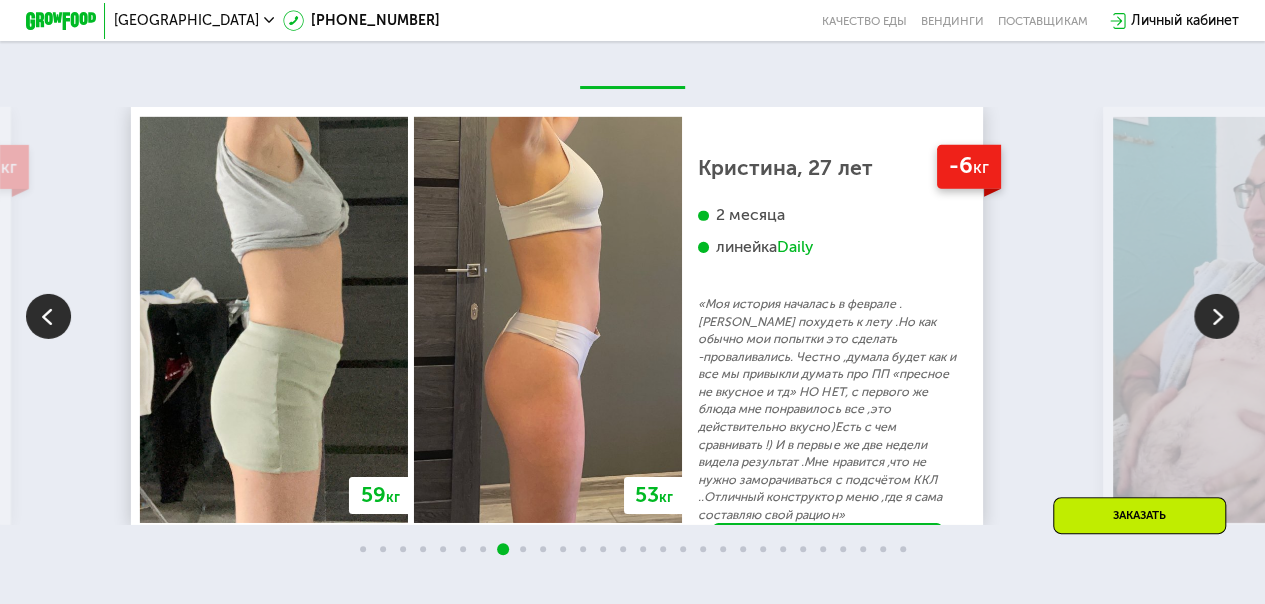 click at bounding box center (1216, 316) 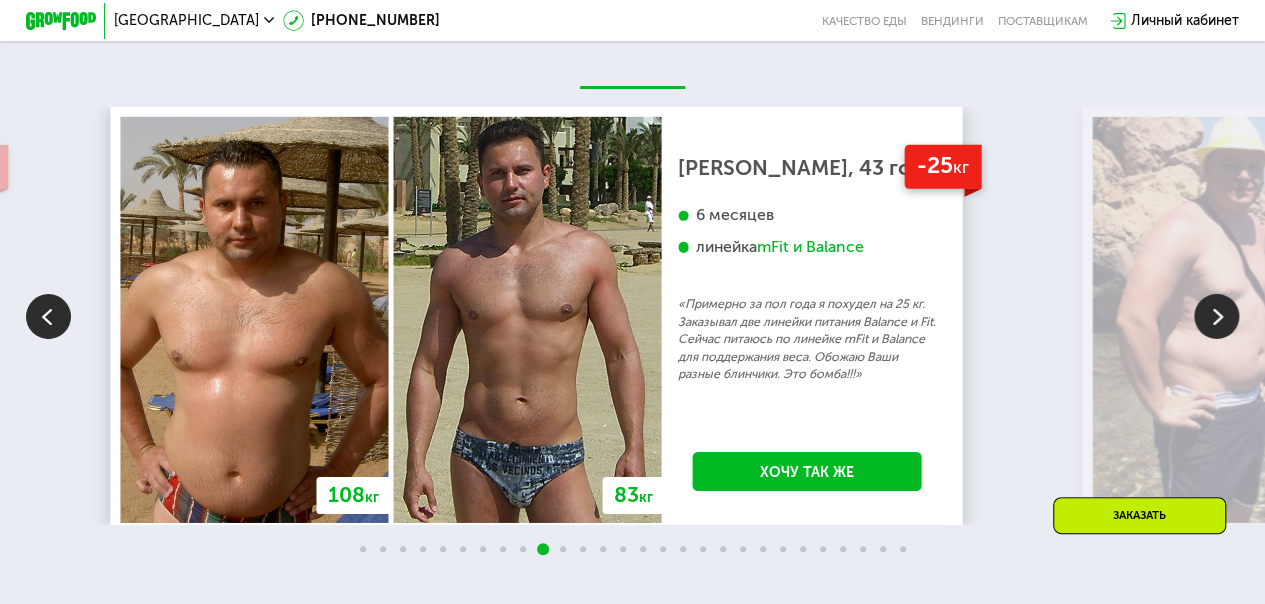click at bounding box center (1216, 316) 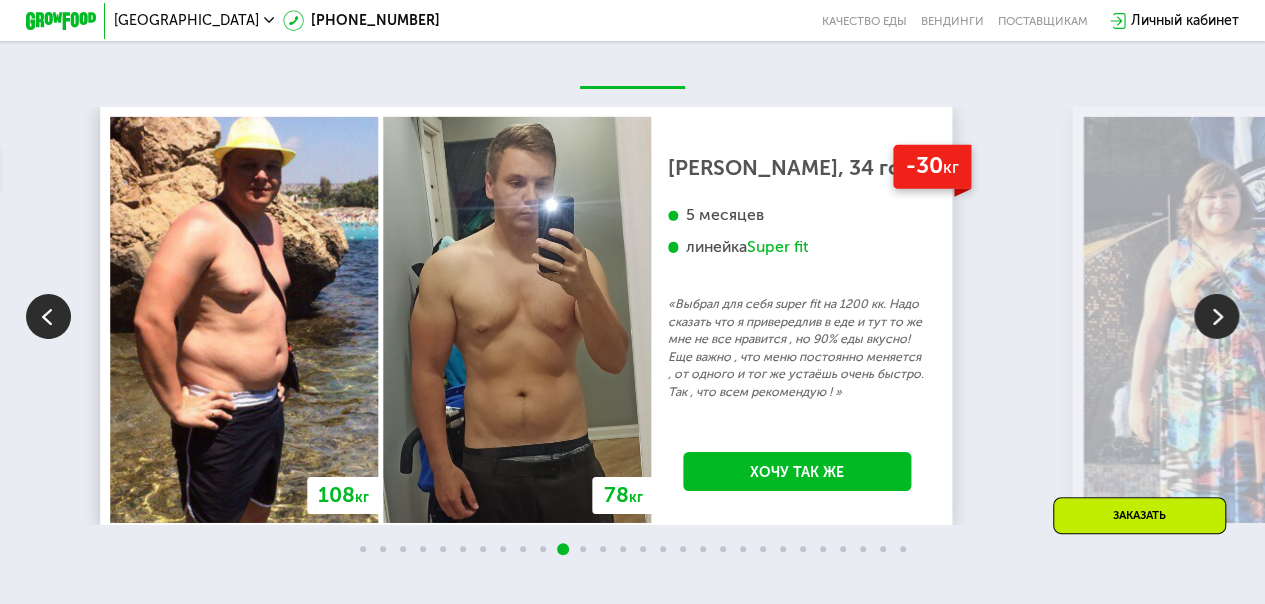 click at bounding box center [1216, 316] 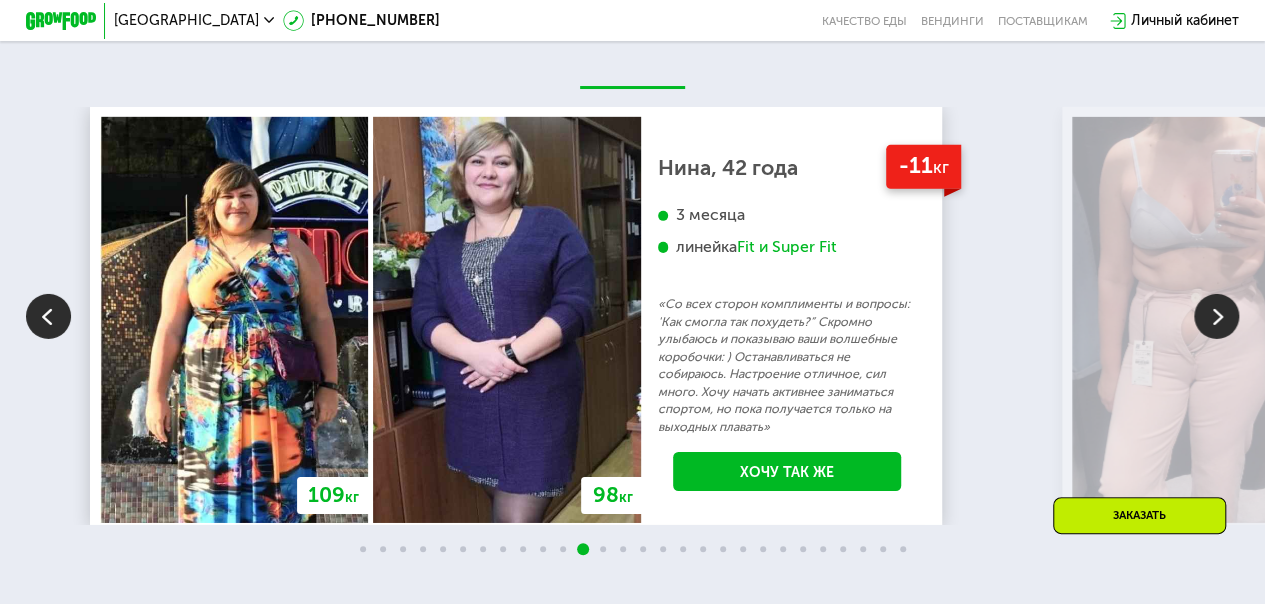 click at bounding box center [1216, 316] 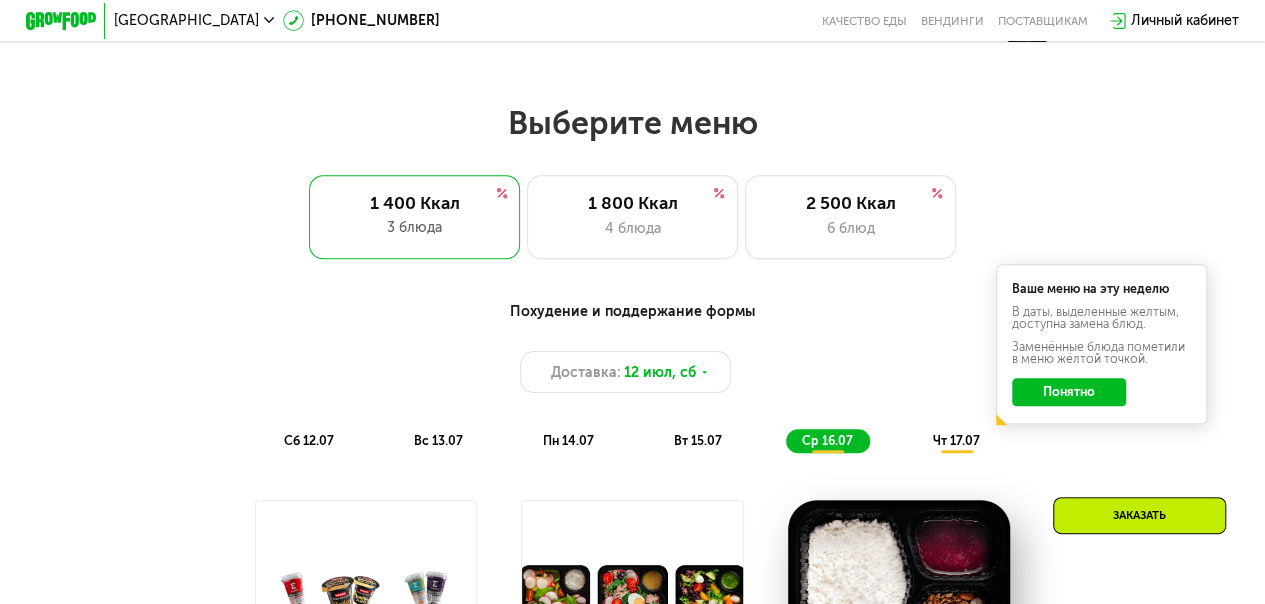 scroll, scrollTop: 674, scrollLeft: 0, axis: vertical 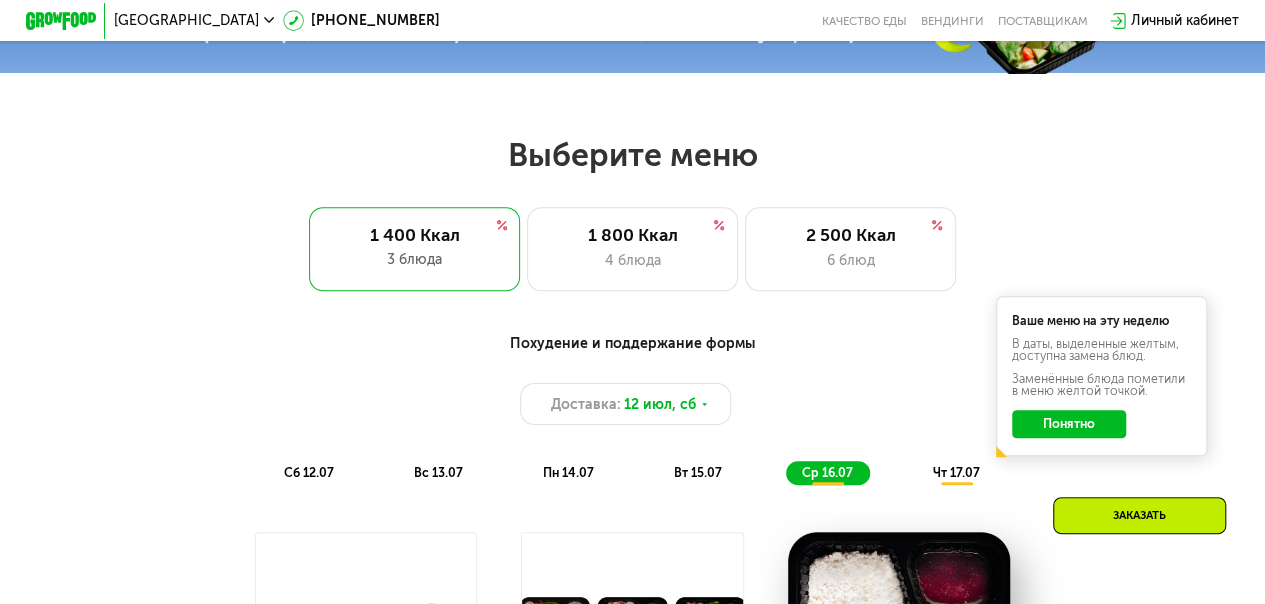click on "Понятно" 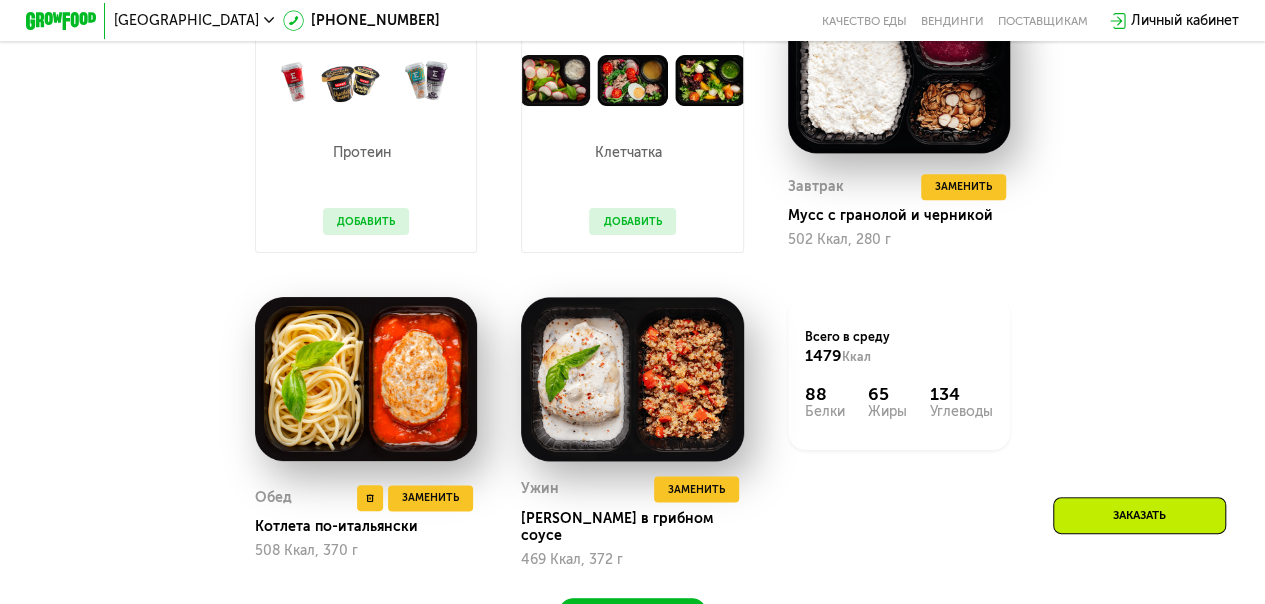 scroll, scrollTop: 1274, scrollLeft: 0, axis: vertical 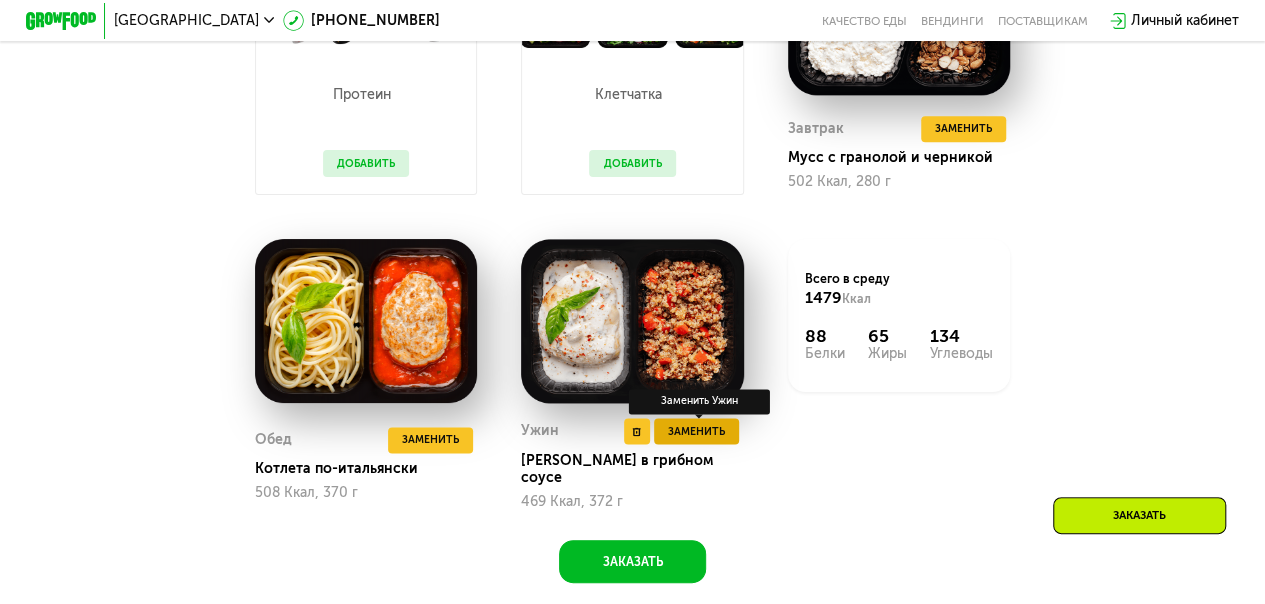 click on "Заменить" at bounding box center (696, 432) 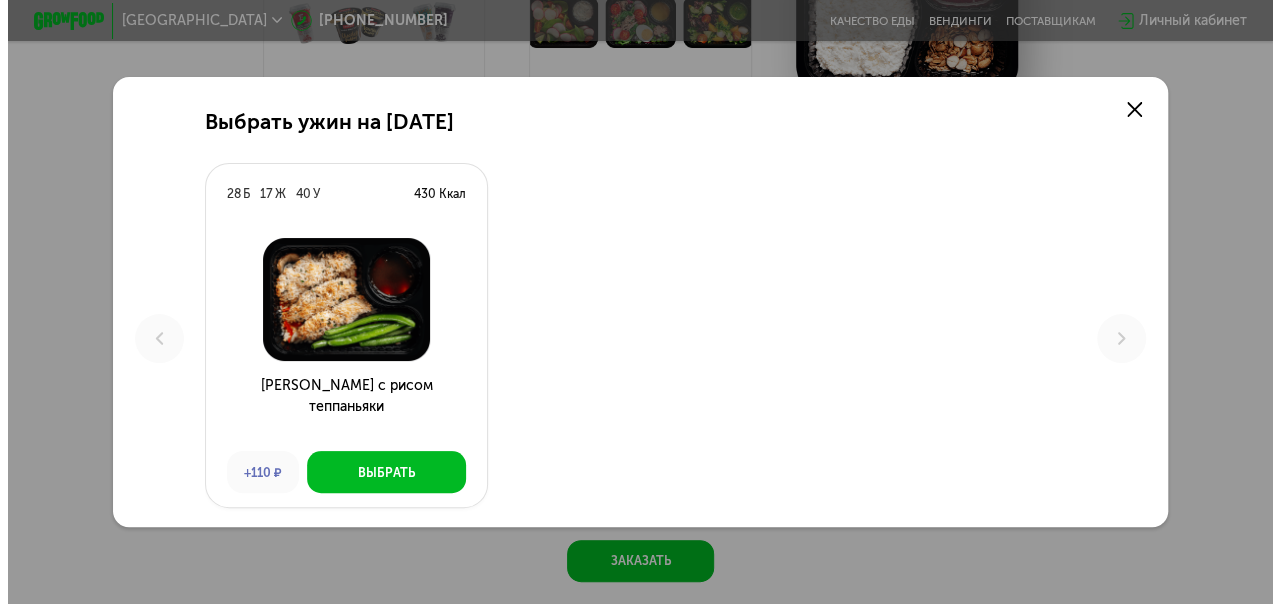 scroll, scrollTop: 0, scrollLeft: 0, axis: both 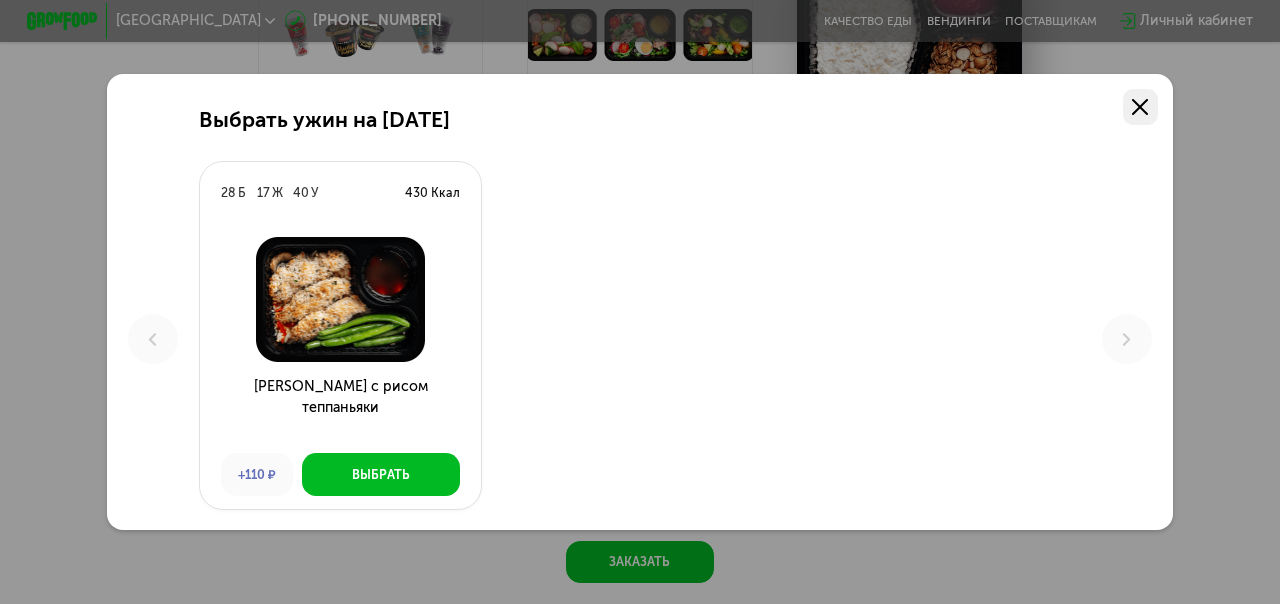 click 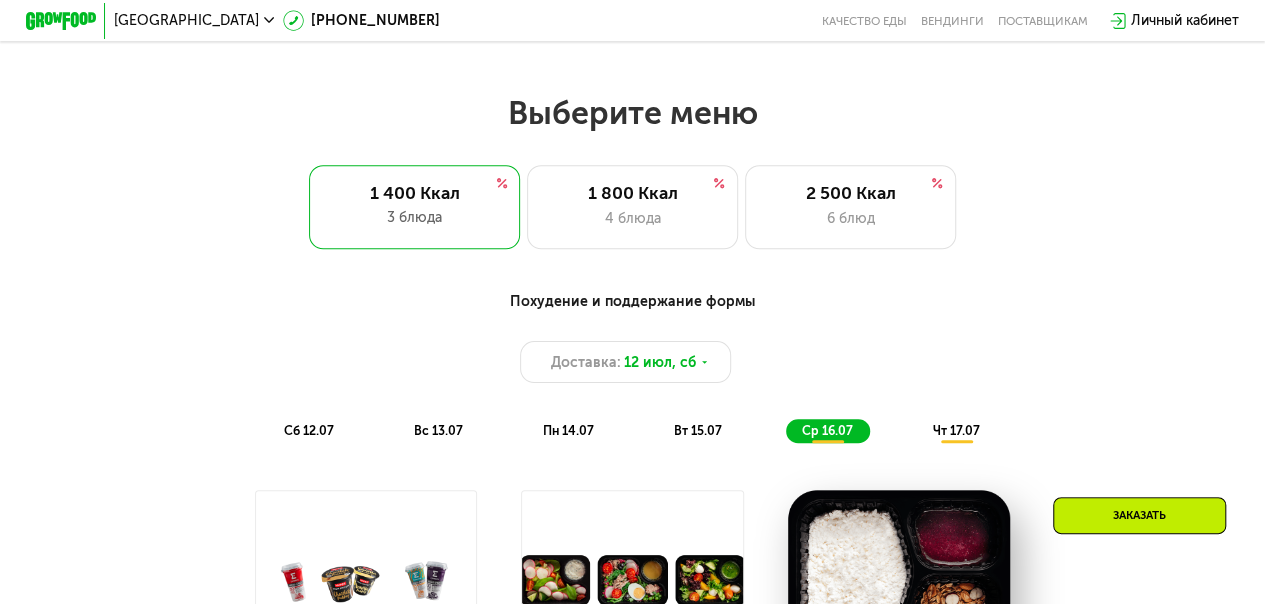 scroll, scrollTop: 674, scrollLeft: 0, axis: vertical 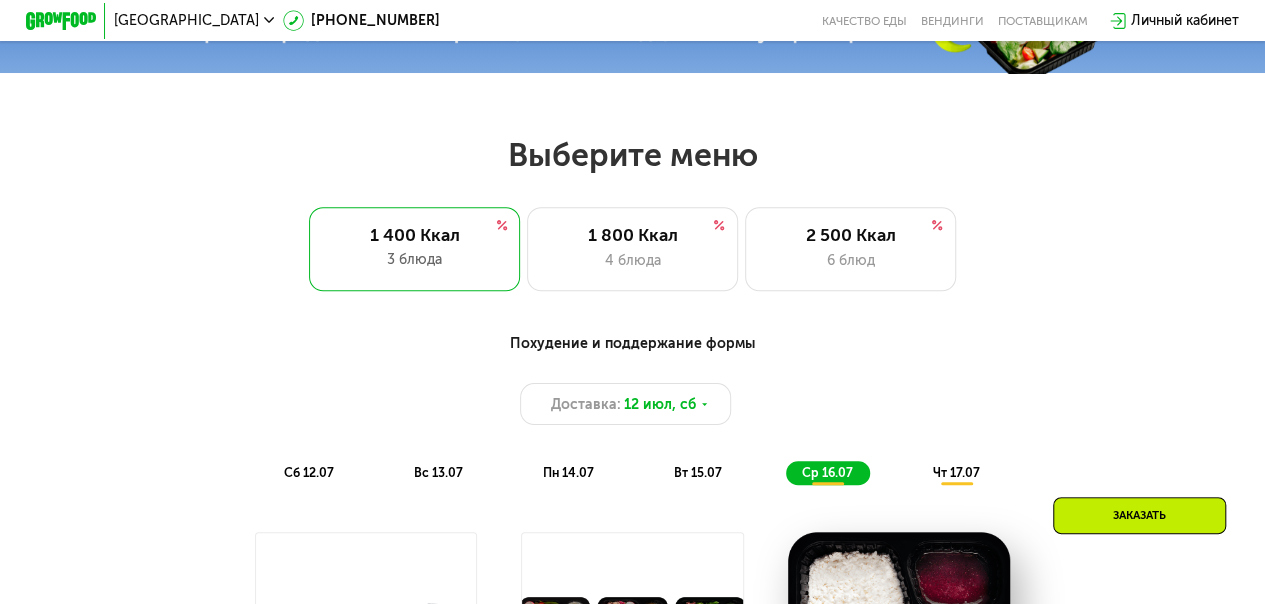 click on "вт 15.07" at bounding box center (698, 472) 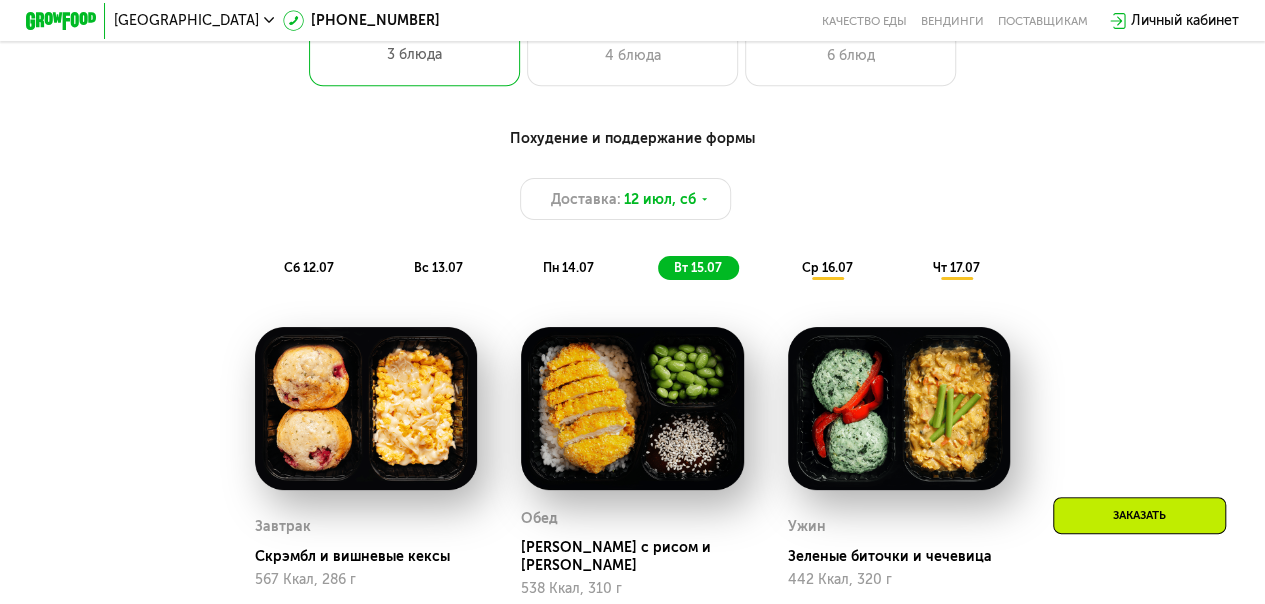 scroll, scrollTop: 674, scrollLeft: 0, axis: vertical 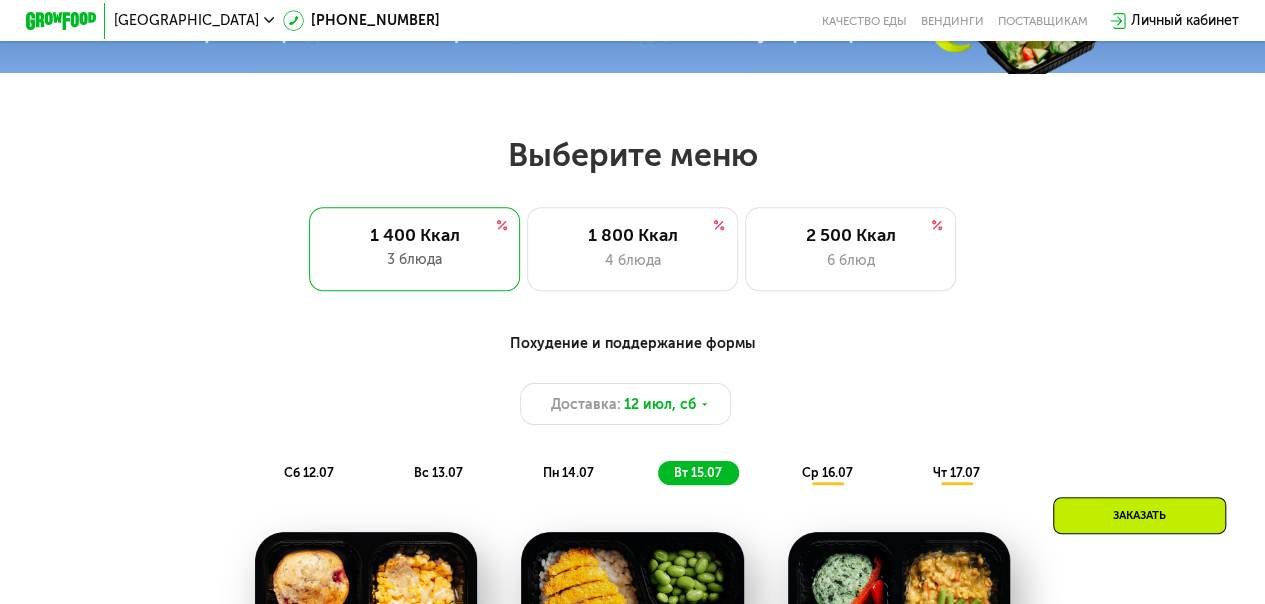 click on "пн 14.07" at bounding box center (568, 472) 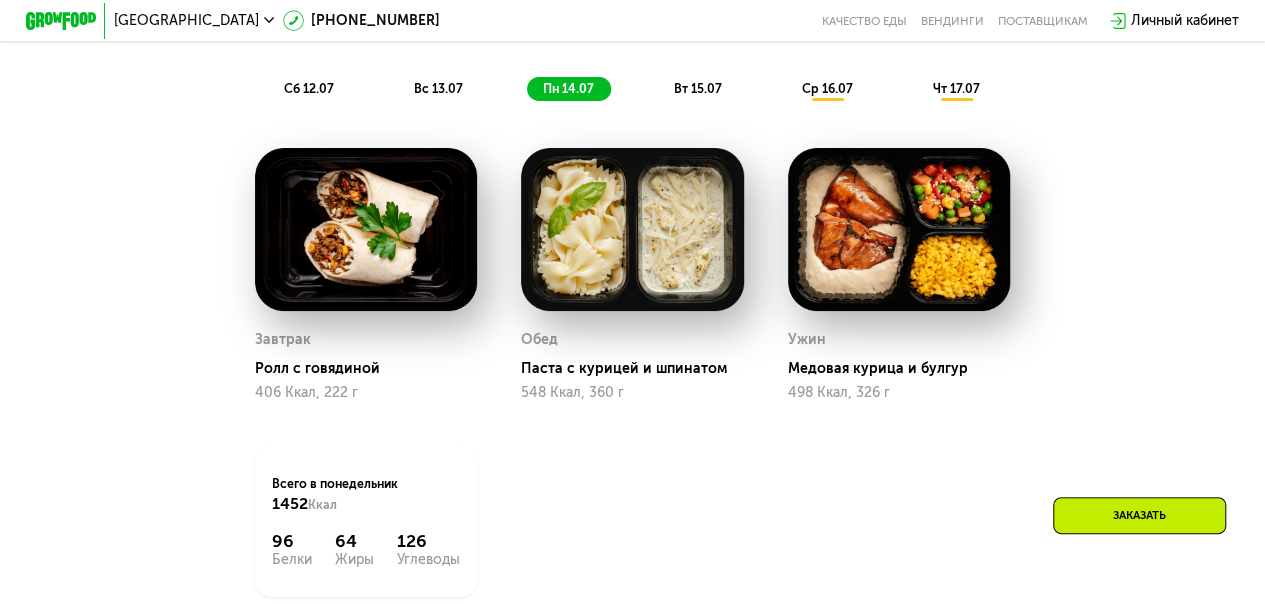 scroll, scrollTop: 1074, scrollLeft: 0, axis: vertical 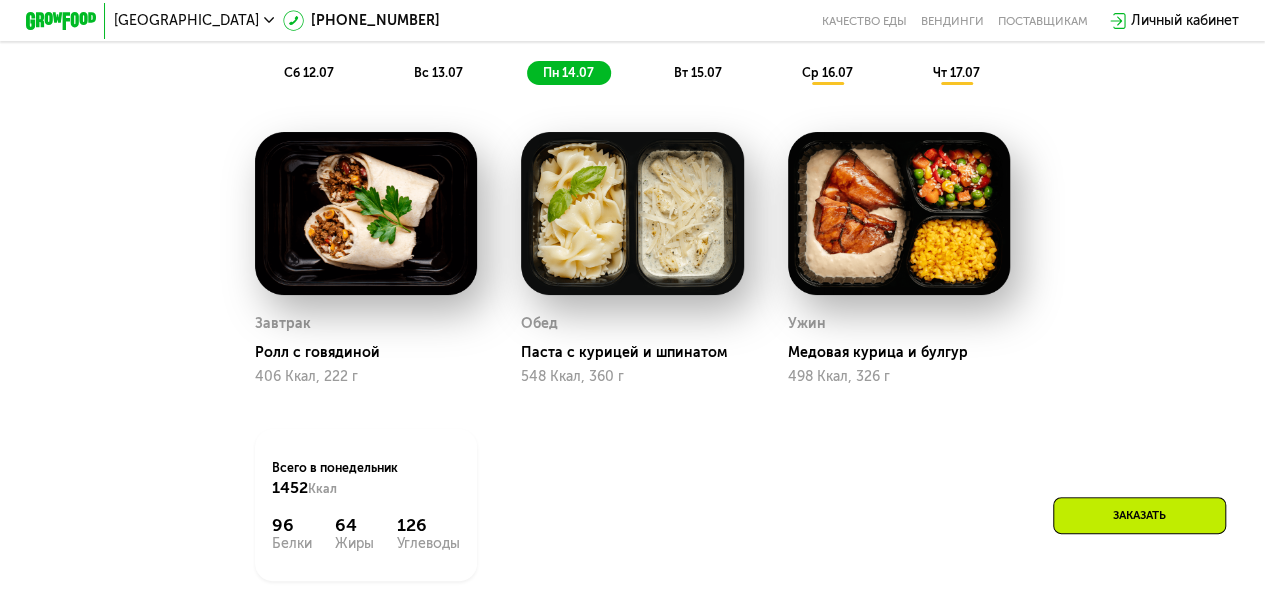 click on "вс 13.07" at bounding box center (438, 72) 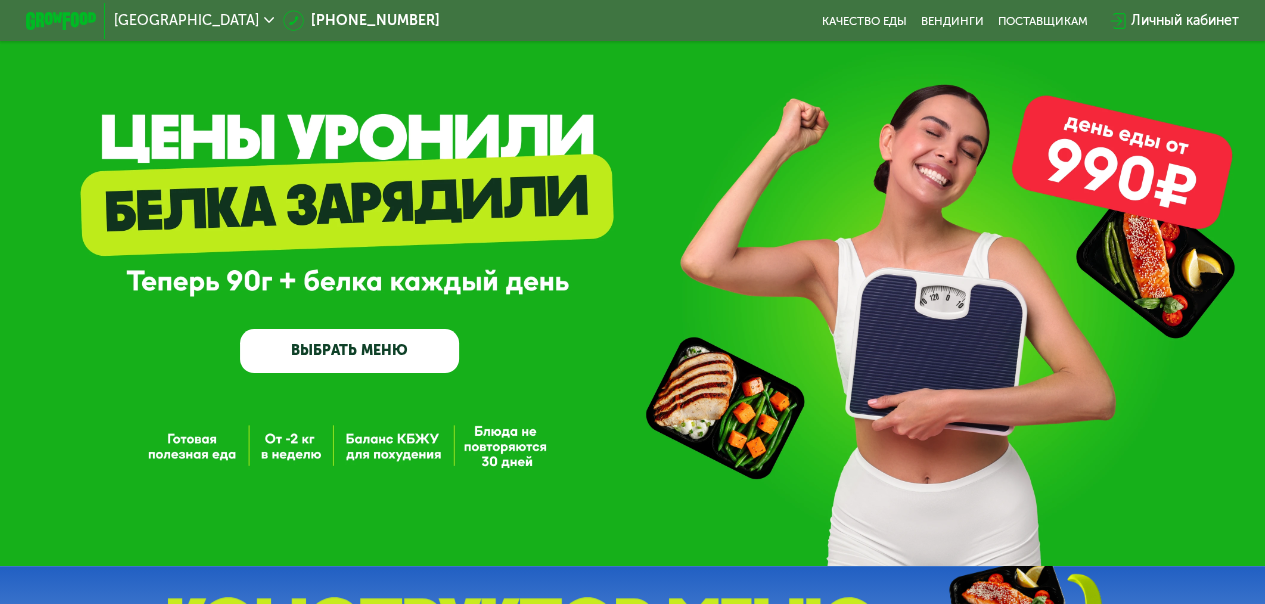 scroll, scrollTop: 0, scrollLeft: 0, axis: both 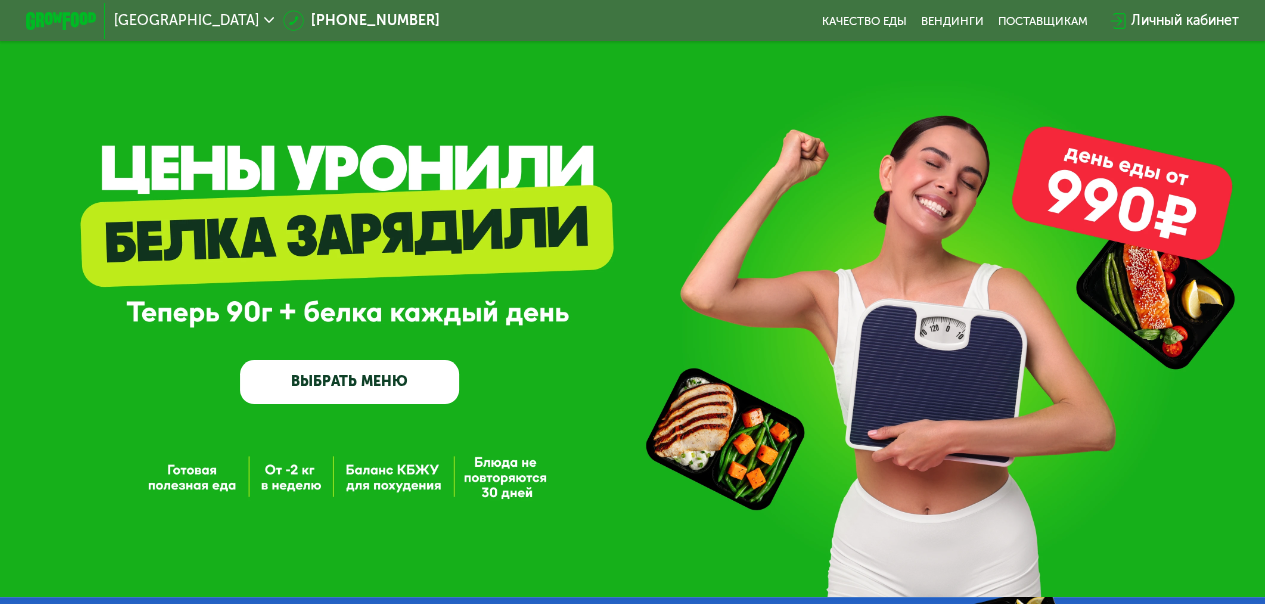 click on "ВЫБРАТЬ МЕНЮ" at bounding box center (349, 382) 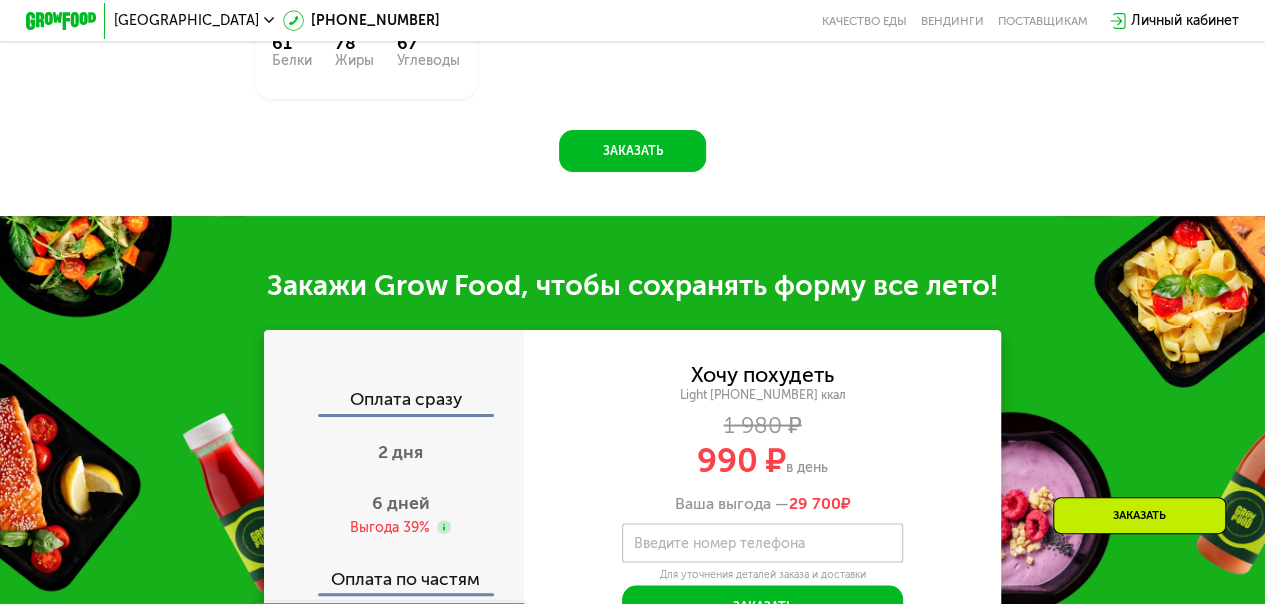 scroll, scrollTop: 1774, scrollLeft: 0, axis: vertical 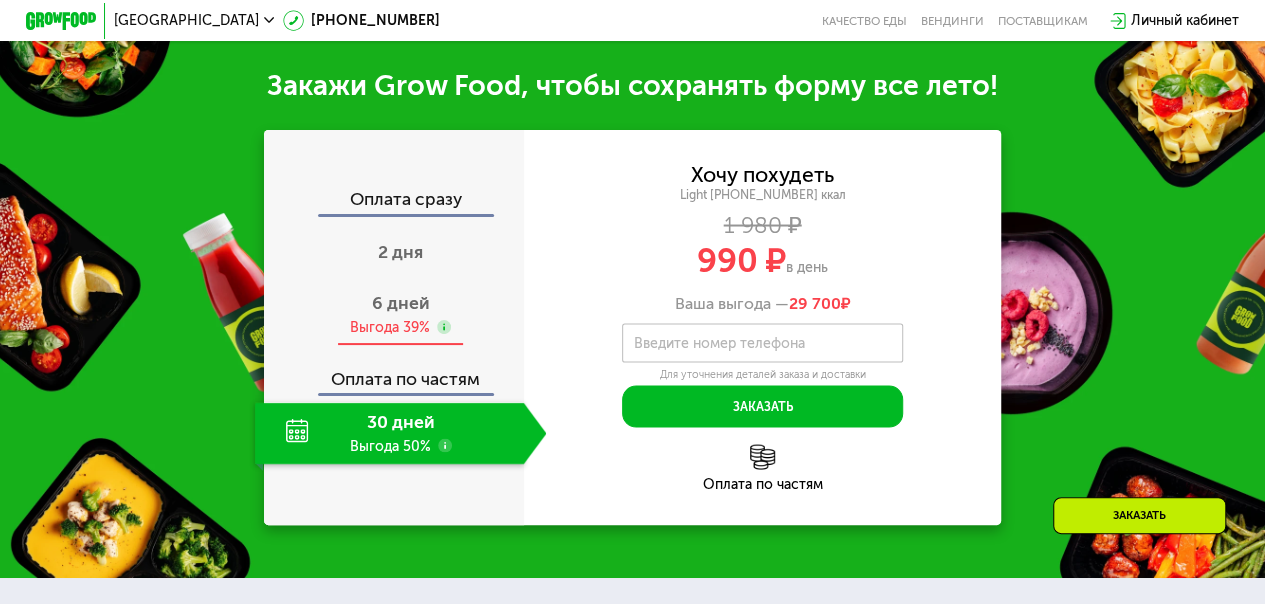 click on "6 дней Выгода 39%" at bounding box center (401, 315) 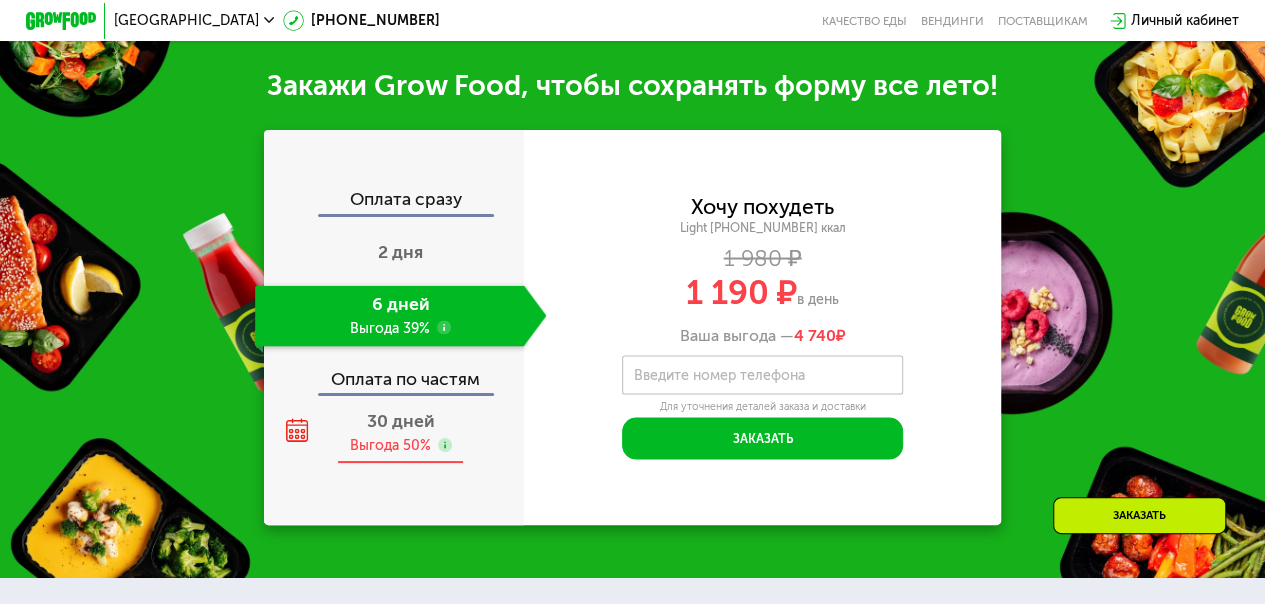 click on "30 дней" at bounding box center (401, 421) 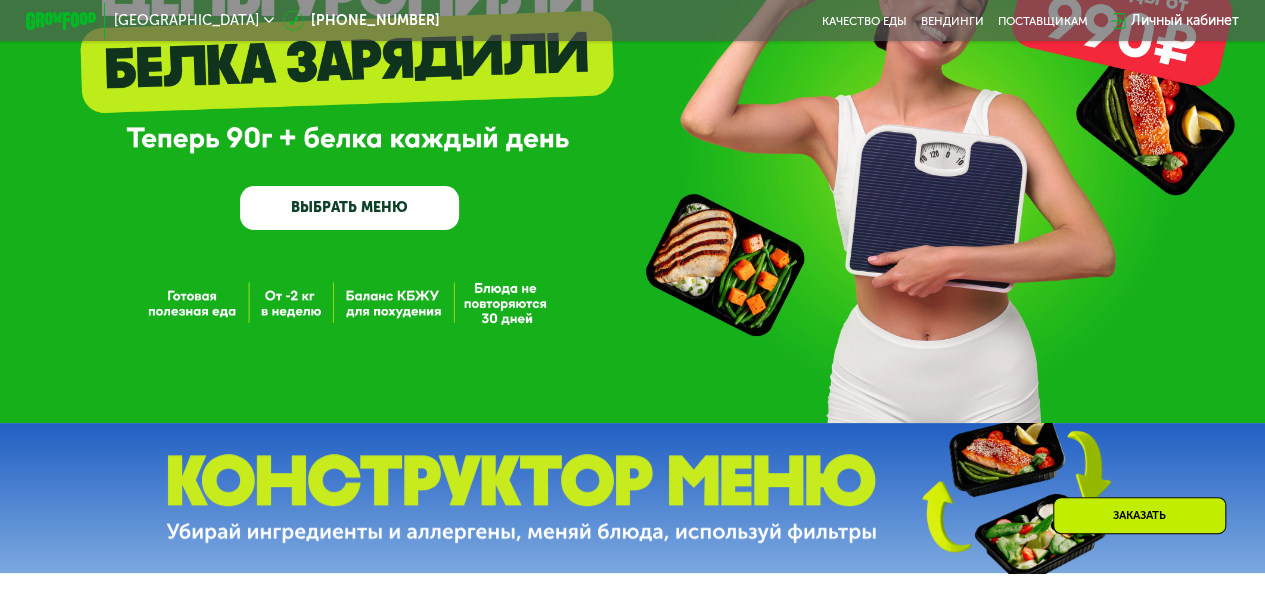 scroll, scrollTop: 0, scrollLeft: 0, axis: both 